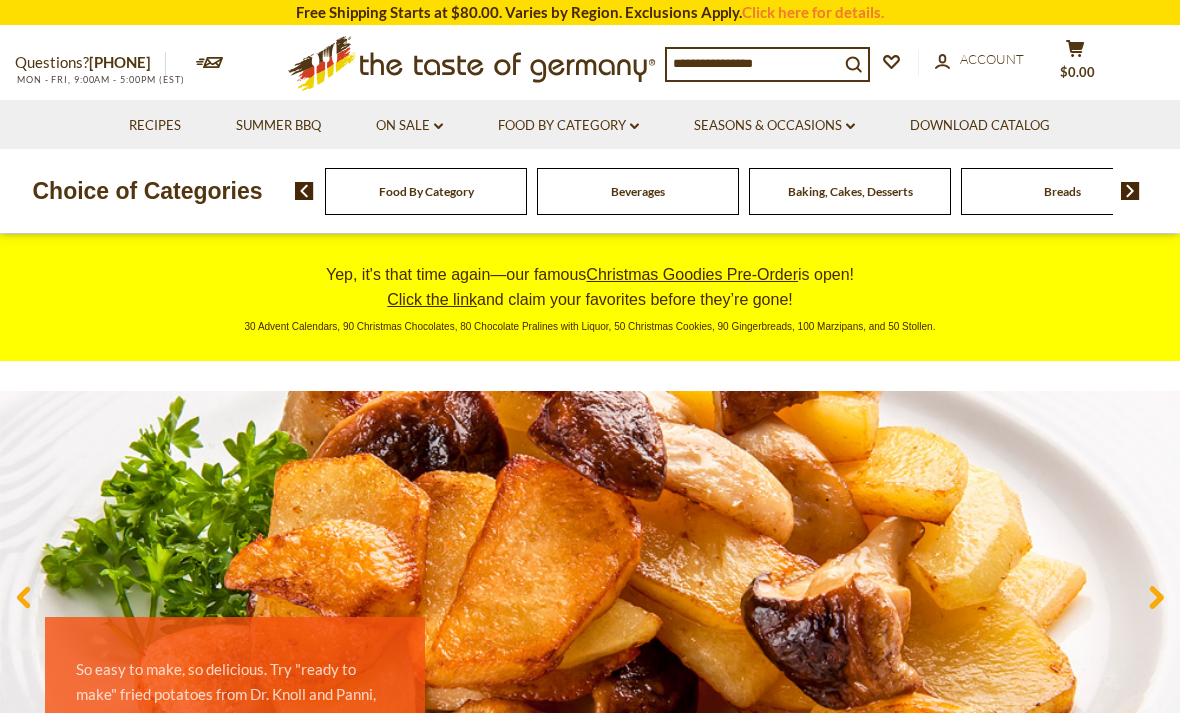 scroll, scrollTop: 0, scrollLeft: 0, axis: both 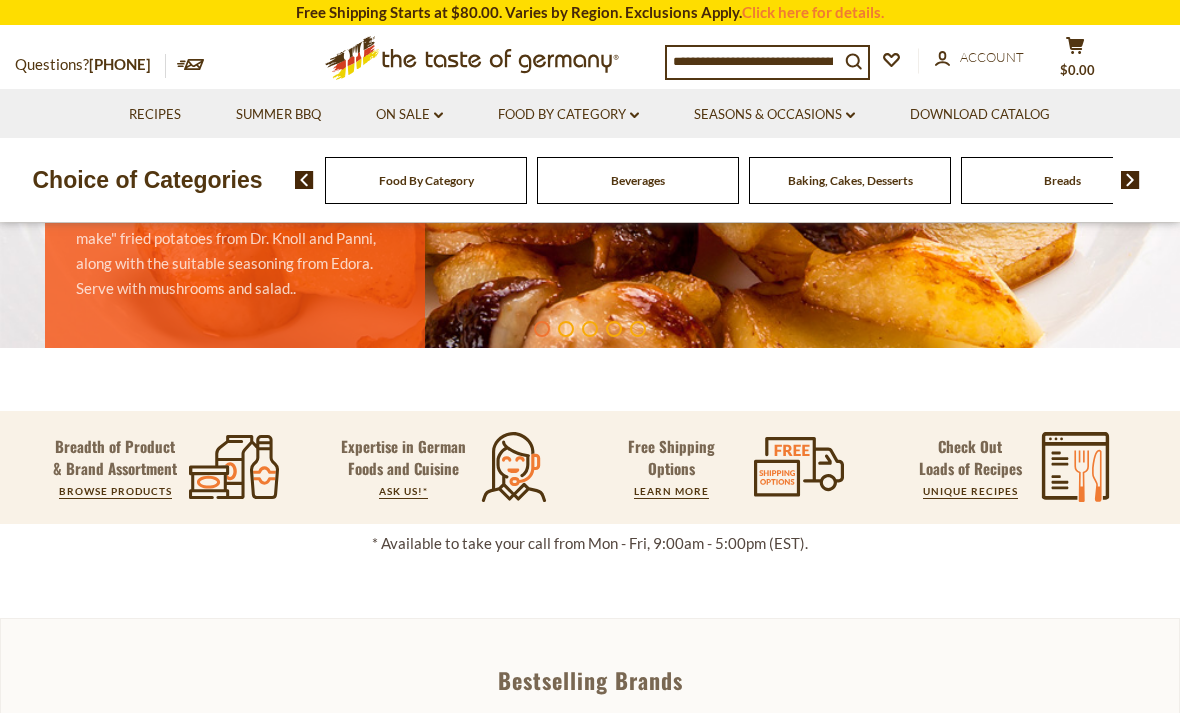 click on "Beverages" at bounding box center (426, 180) 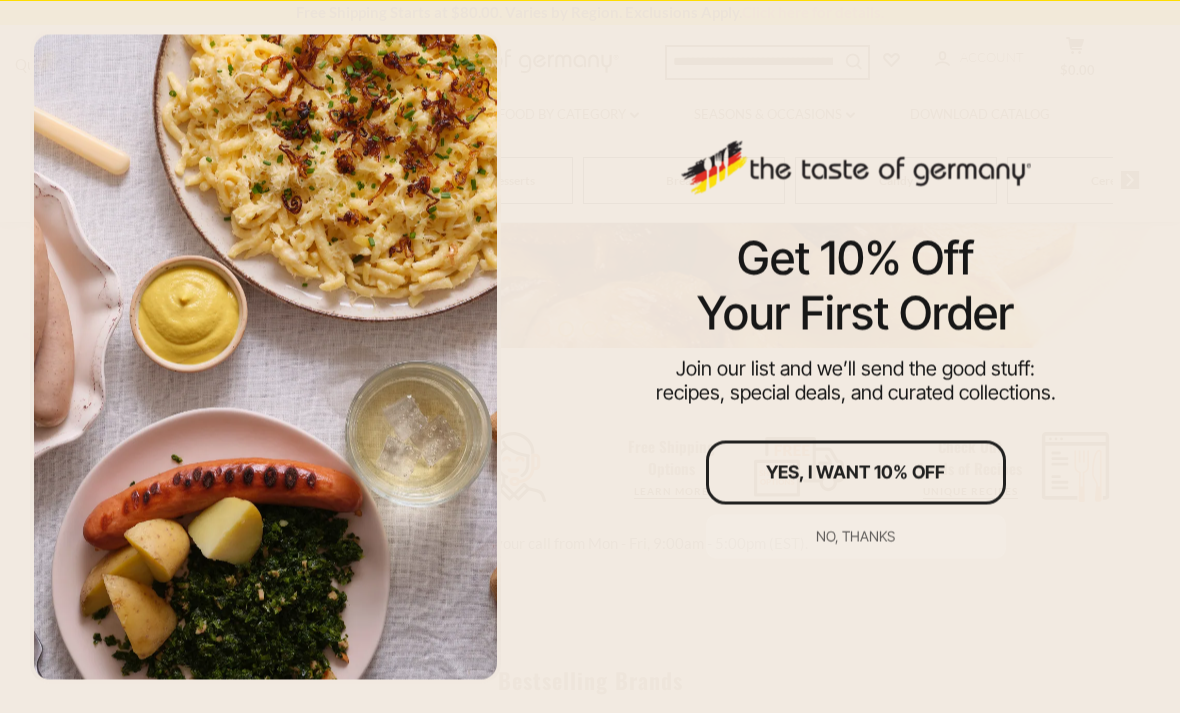 click on "No, thanks" at bounding box center [855, 535] 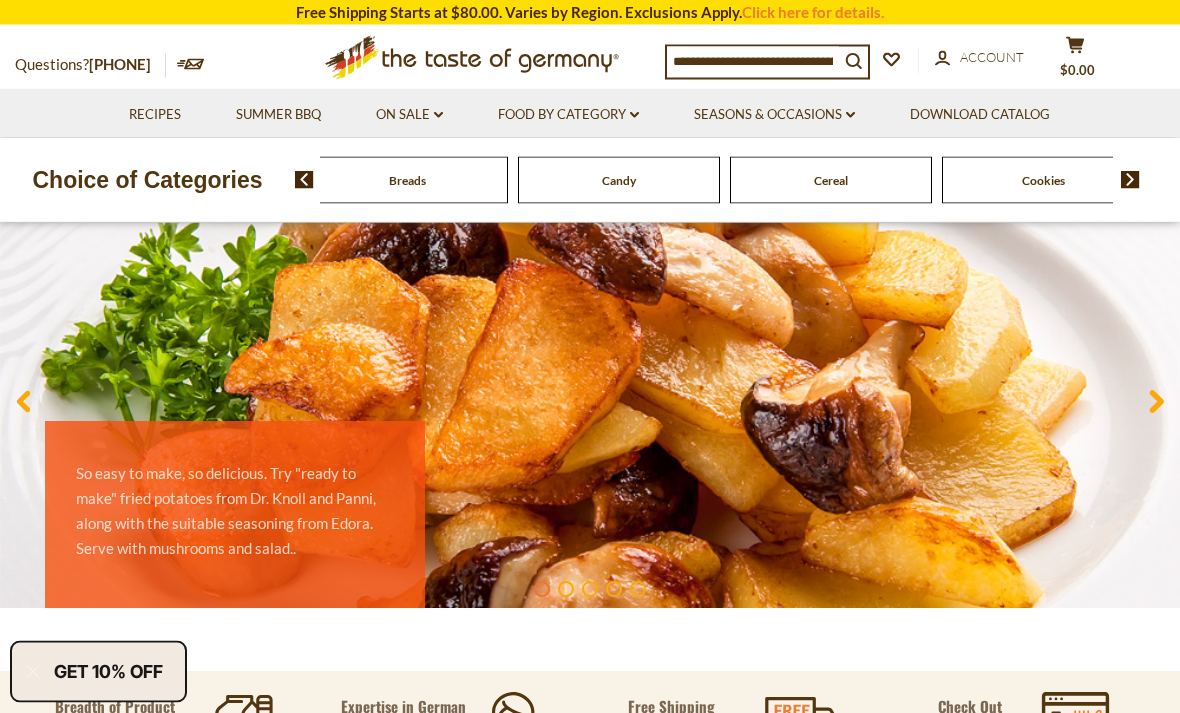scroll, scrollTop: 177, scrollLeft: 0, axis: vertical 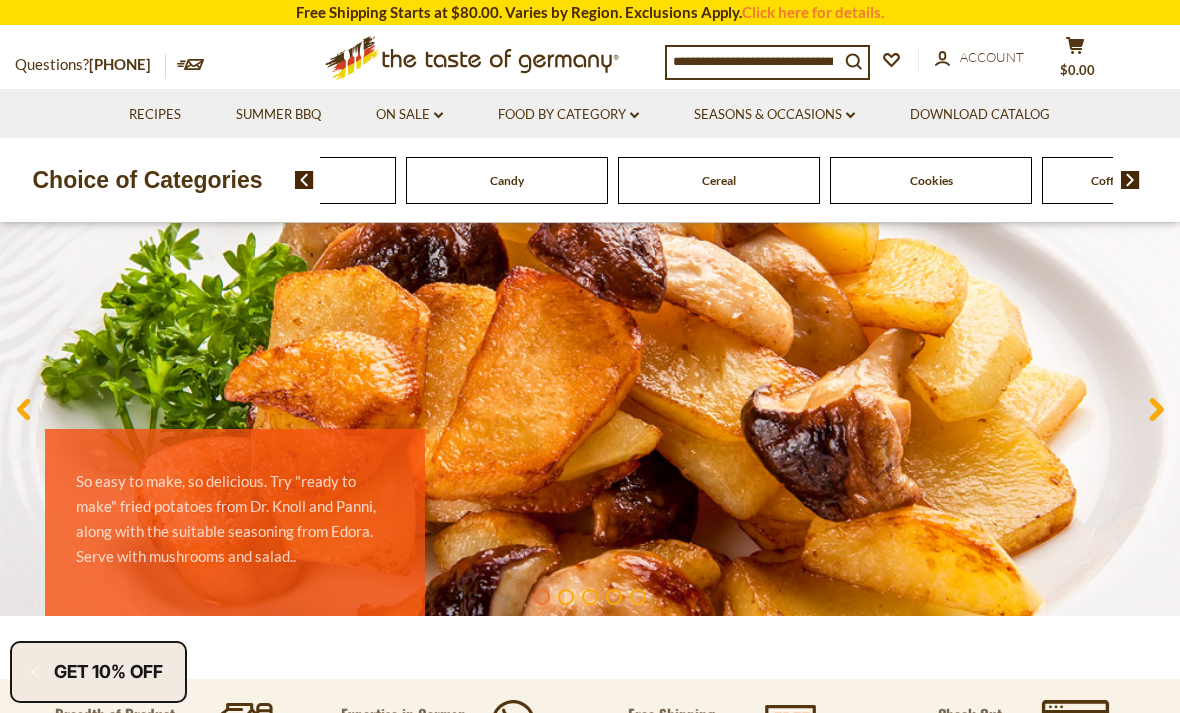 click at bounding box center [1130, 180] 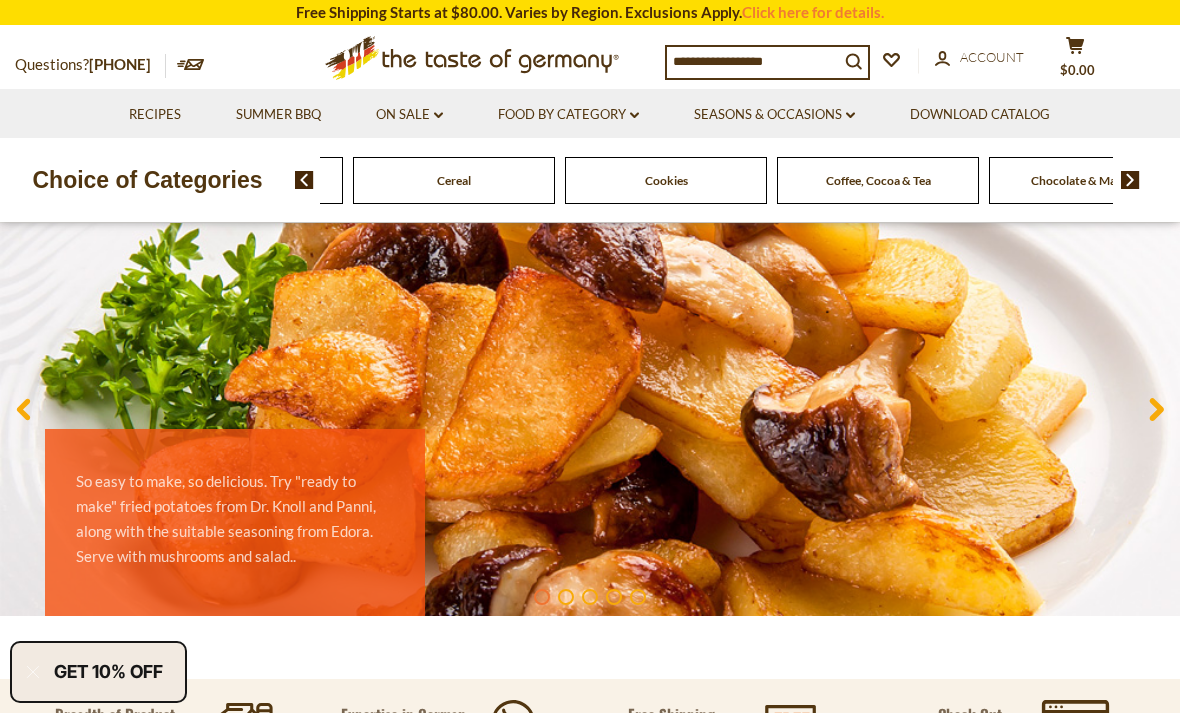 click at bounding box center (1130, 180) 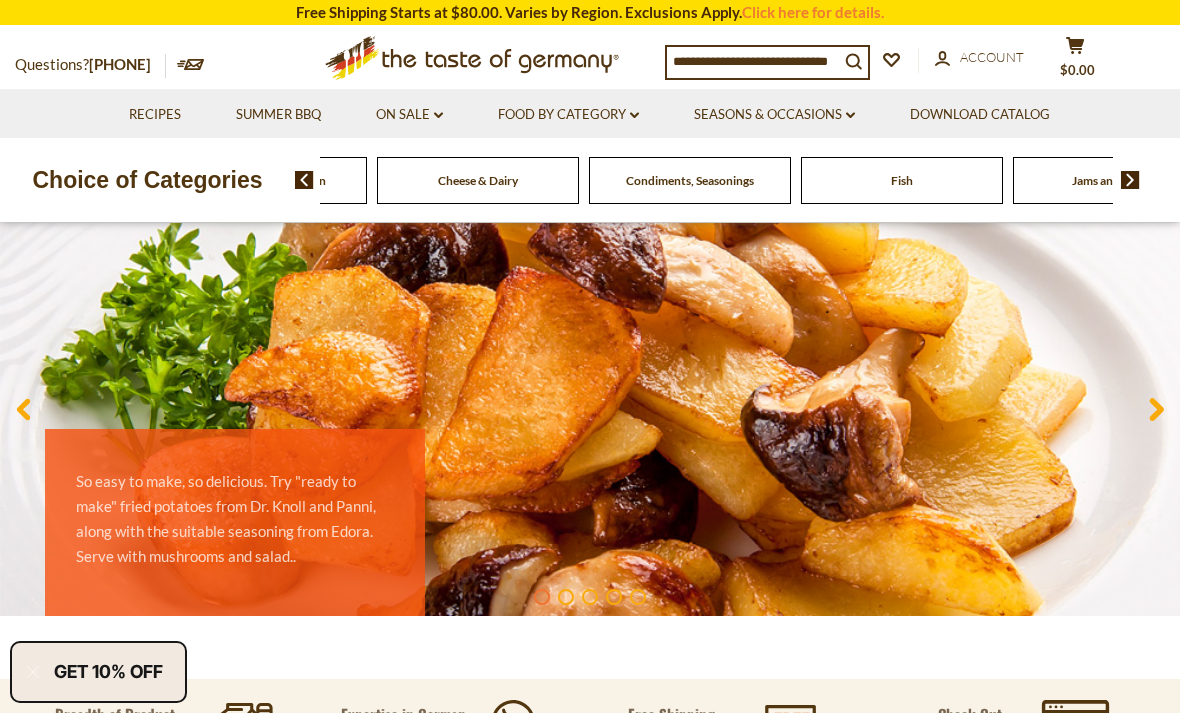 click on "Chocolate & Marzipan" at bounding box center (-1430, 180) 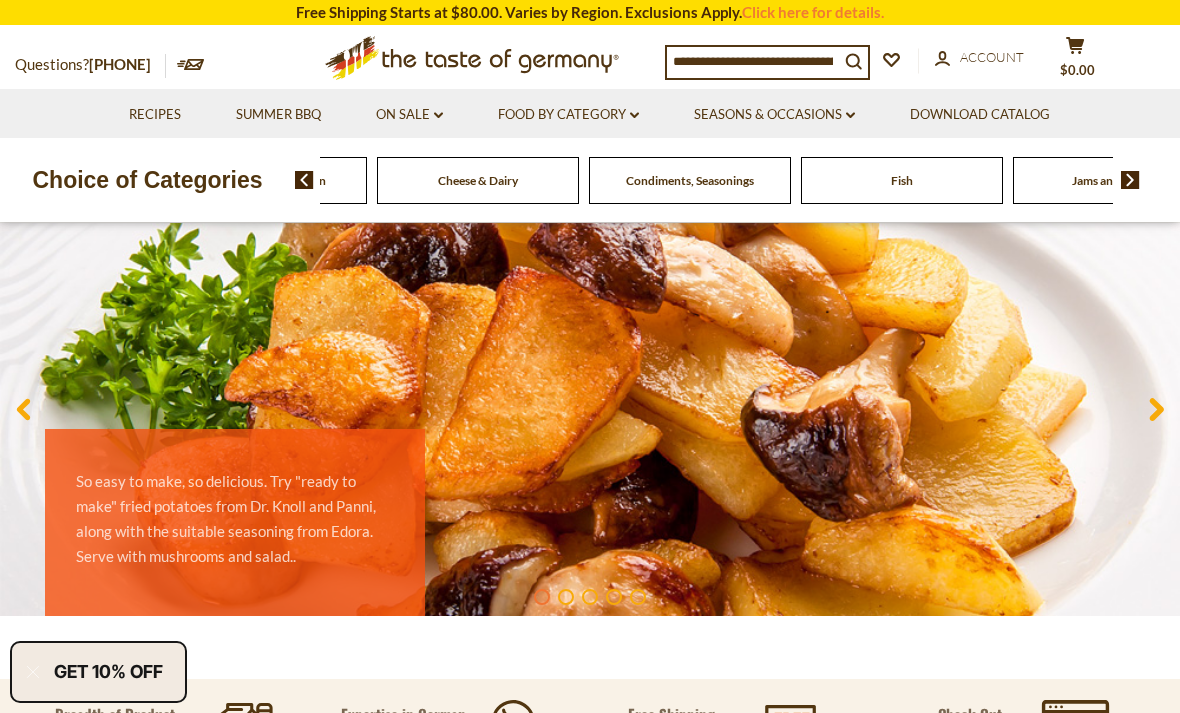 click at bounding box center [304, 180] 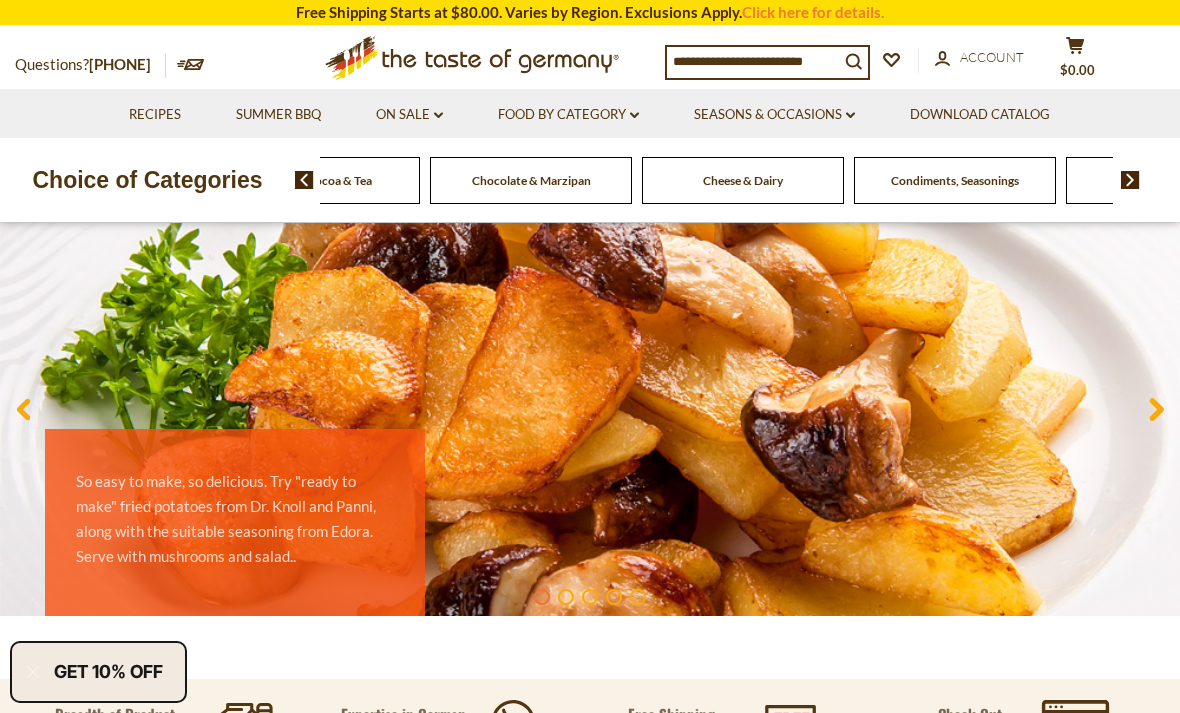 click at bounding box center [304, 180] 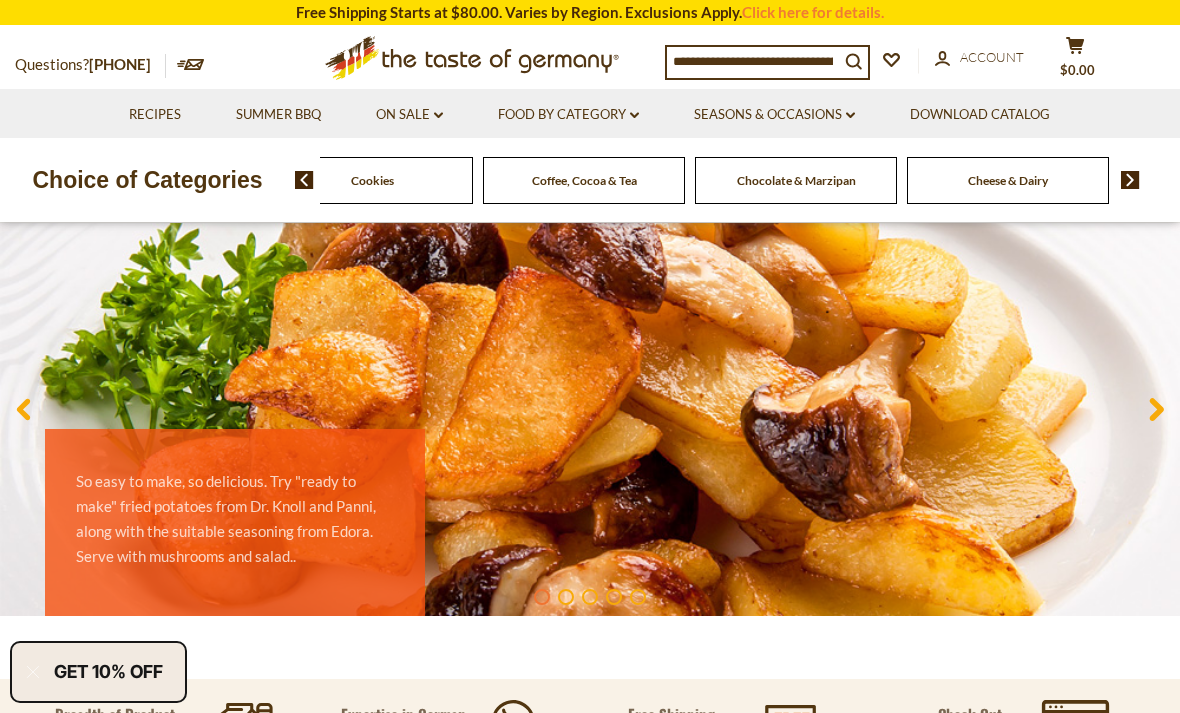 click on "Chocolate & Marzipan" at bounding box center (796, 180) 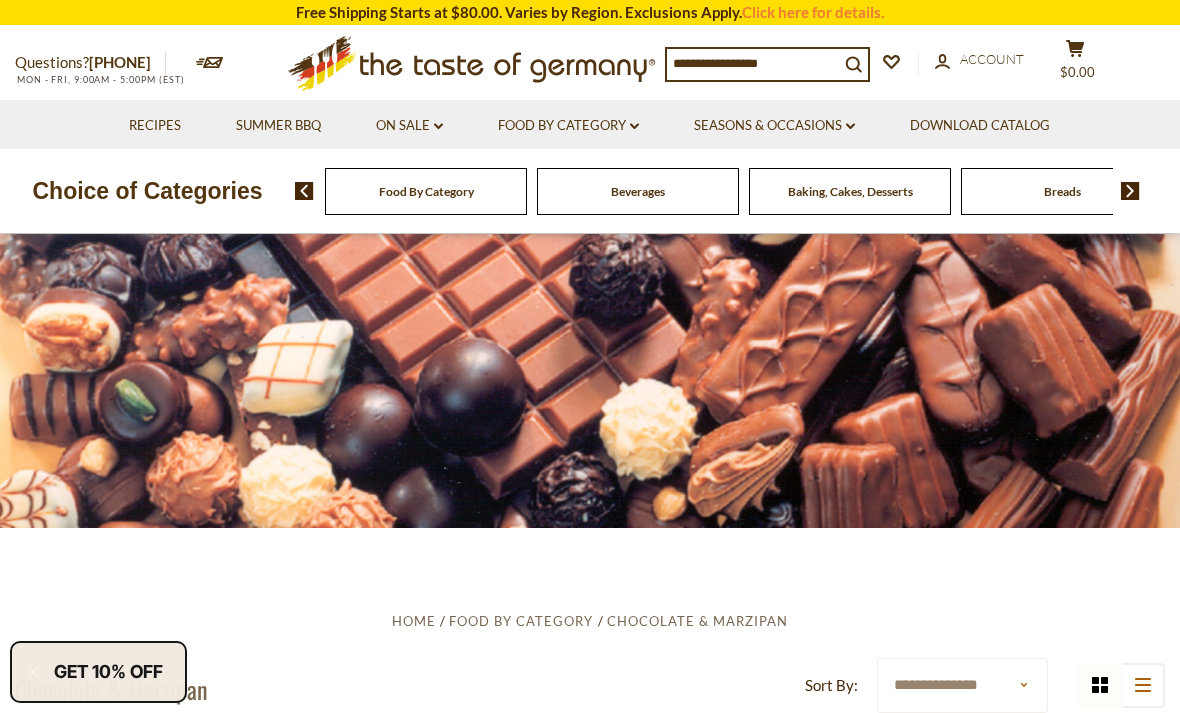 scroll, scrollTop: 0, scrollLeft: 0, axis: both 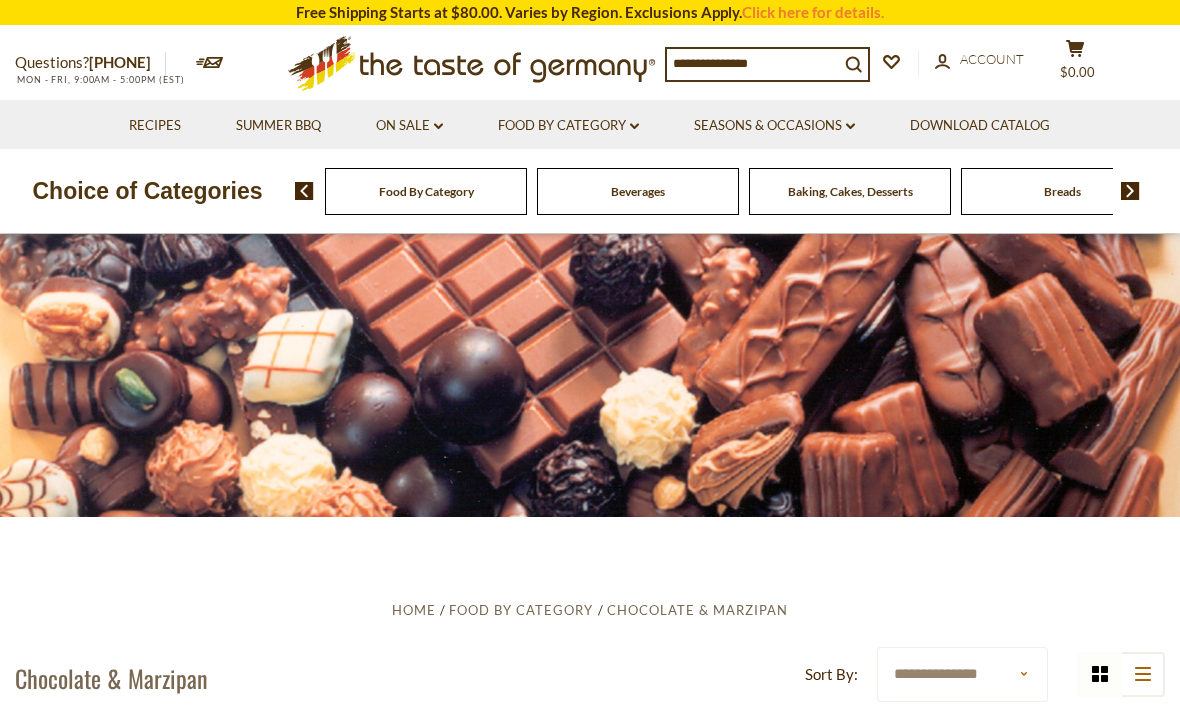 click at bounding box center (304, 191) 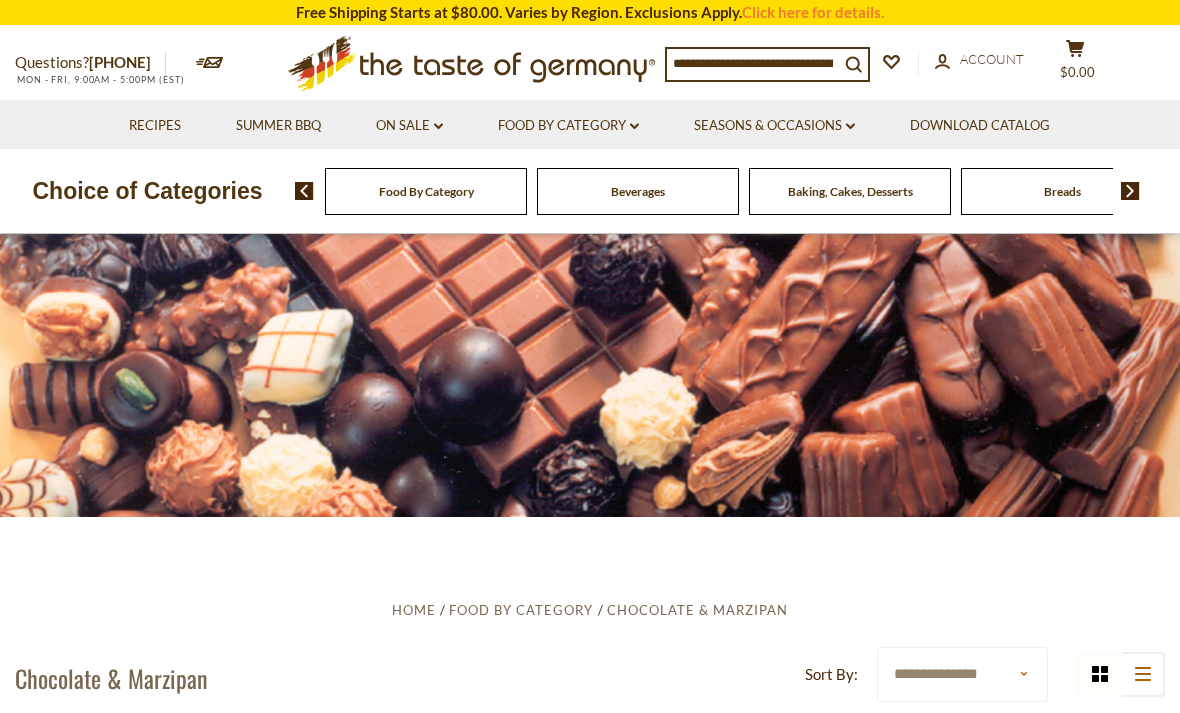 click on "Food By Category
Beverages
Baking, Cakes, Desserts
Breads
Candy
Cereal
Cookies
Coffee, Cocoa & Tea
Chocolate & Marzipan
Cheese & Dairy" at bounding box center (737, 191) 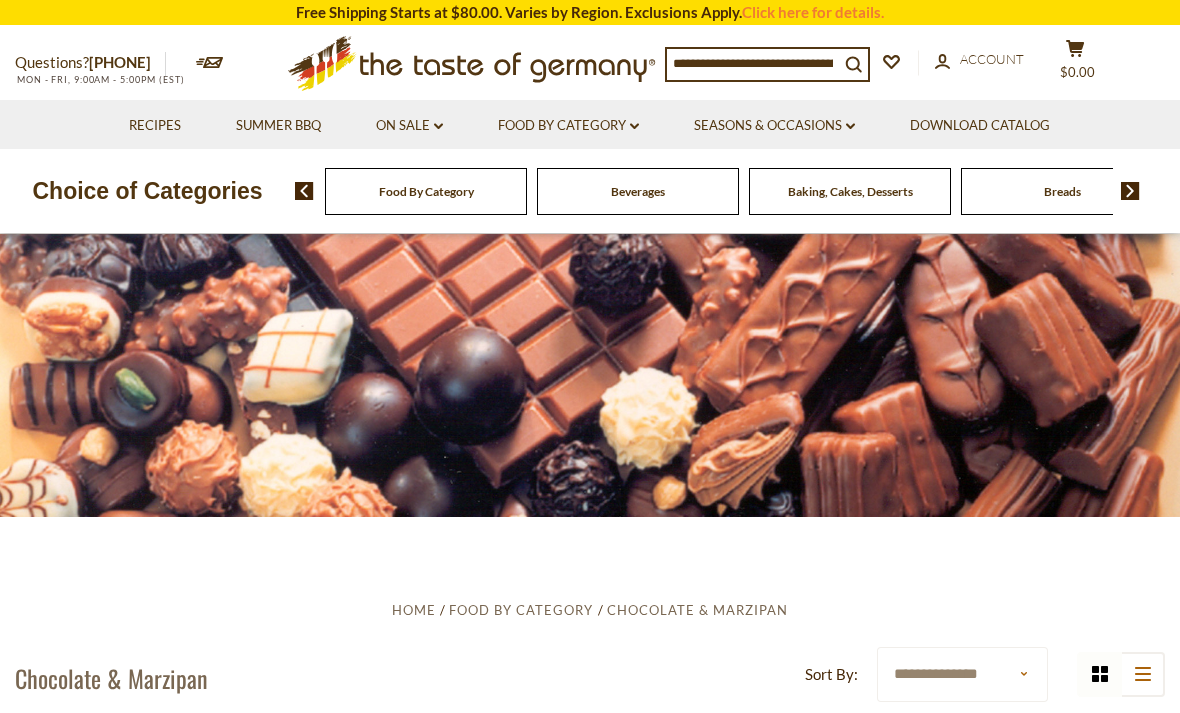 click at bounding box center [1130, 191] 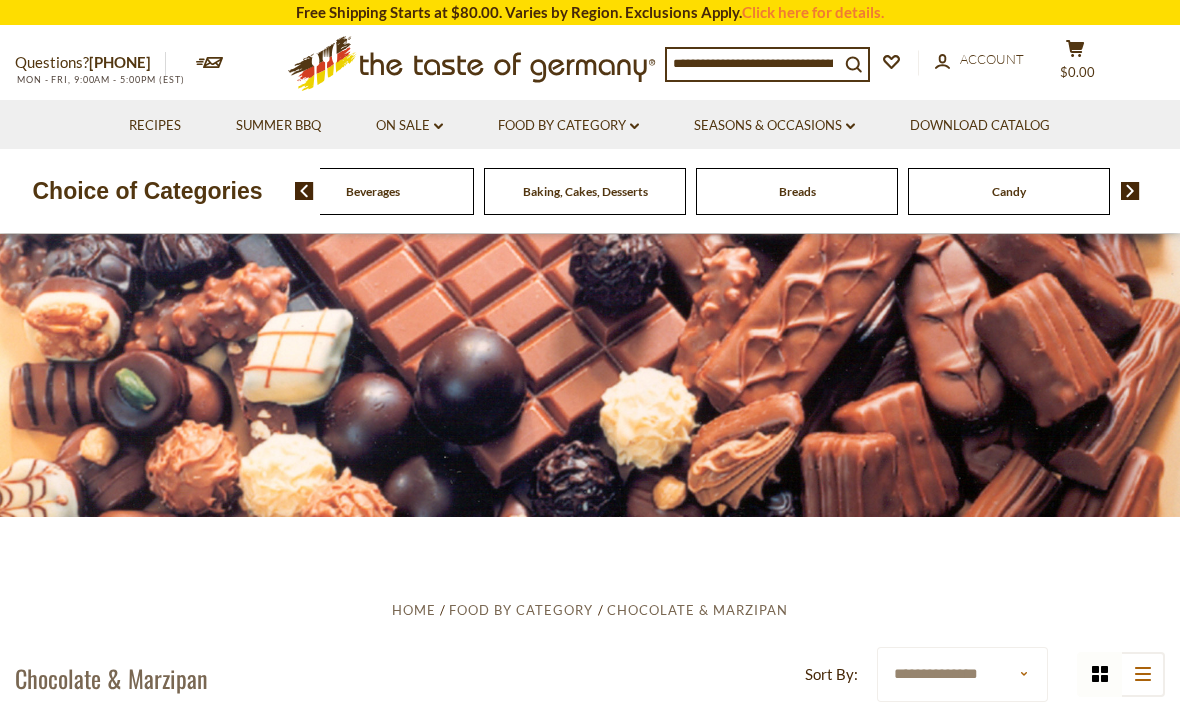 click at bounding box center [1130, 191] 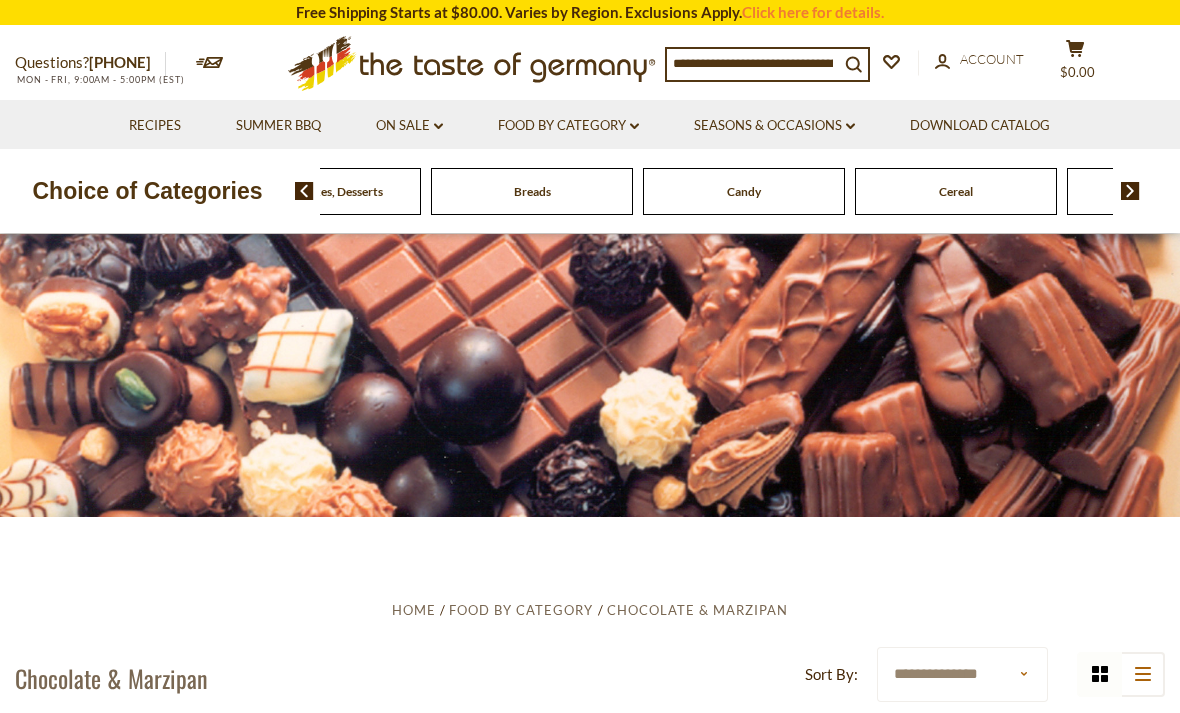 click at bounding box center [304, 191] 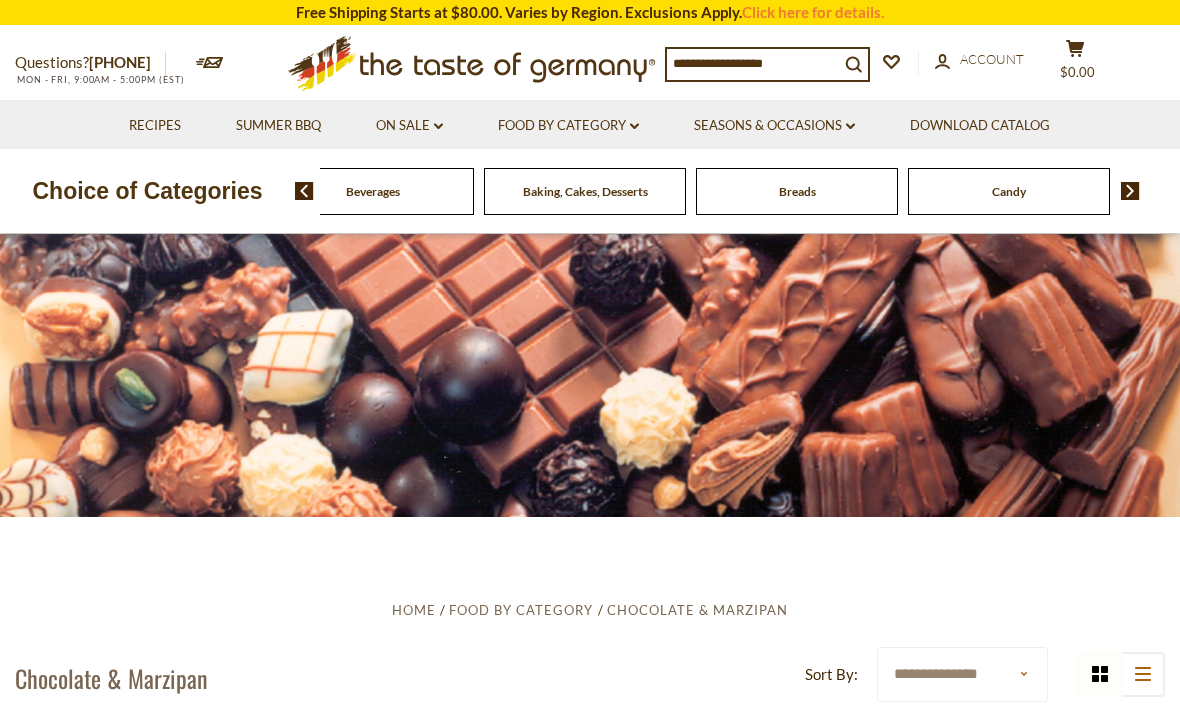 click at bounding box center (297, 191) 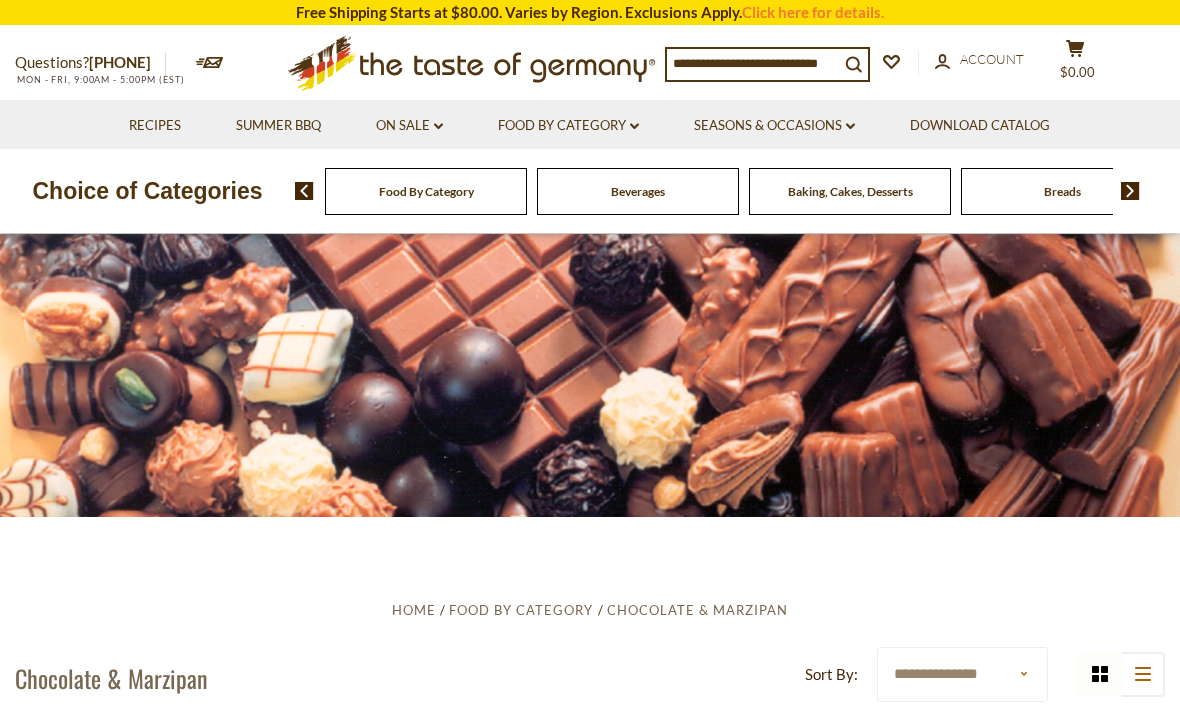 click at bounding box center (304, 191) 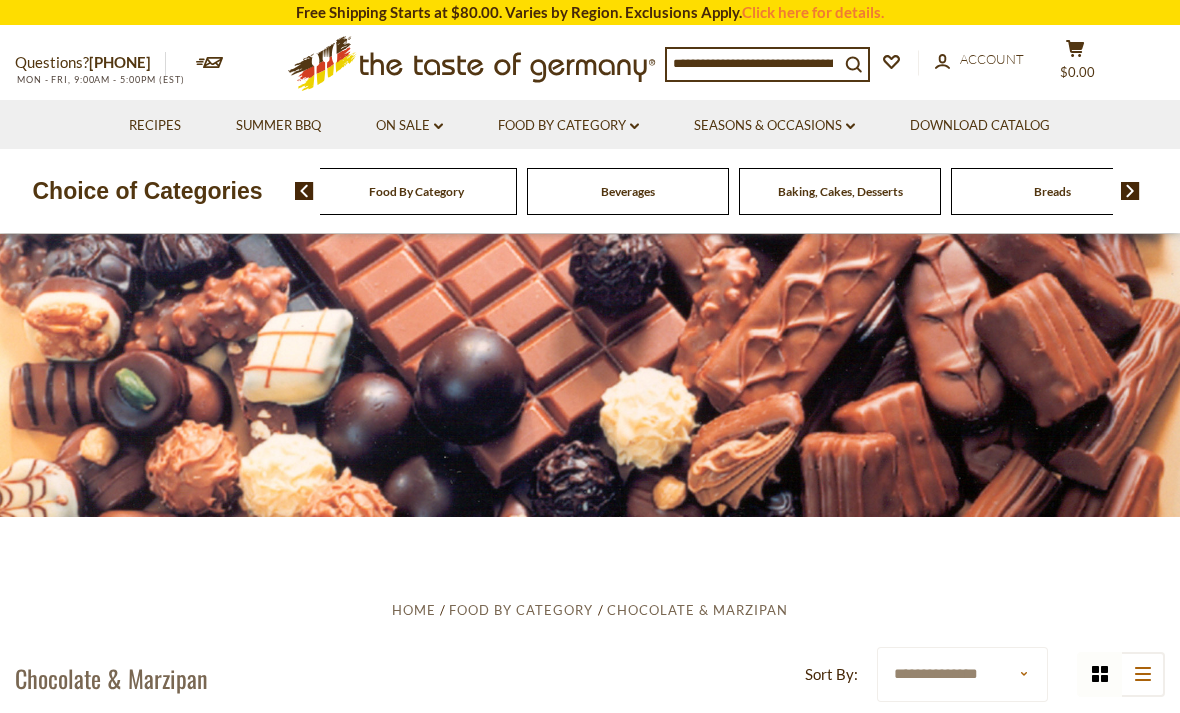 click at bounding box center [304, 191] 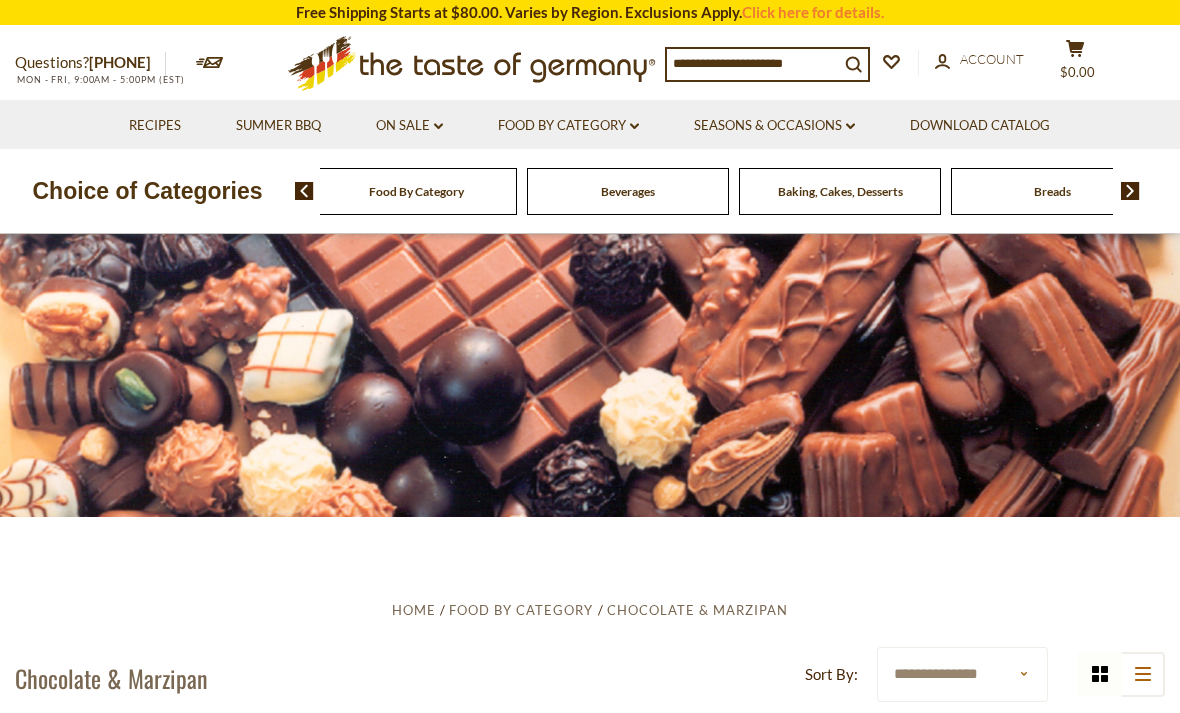 click at bounding box center (1130, 191) 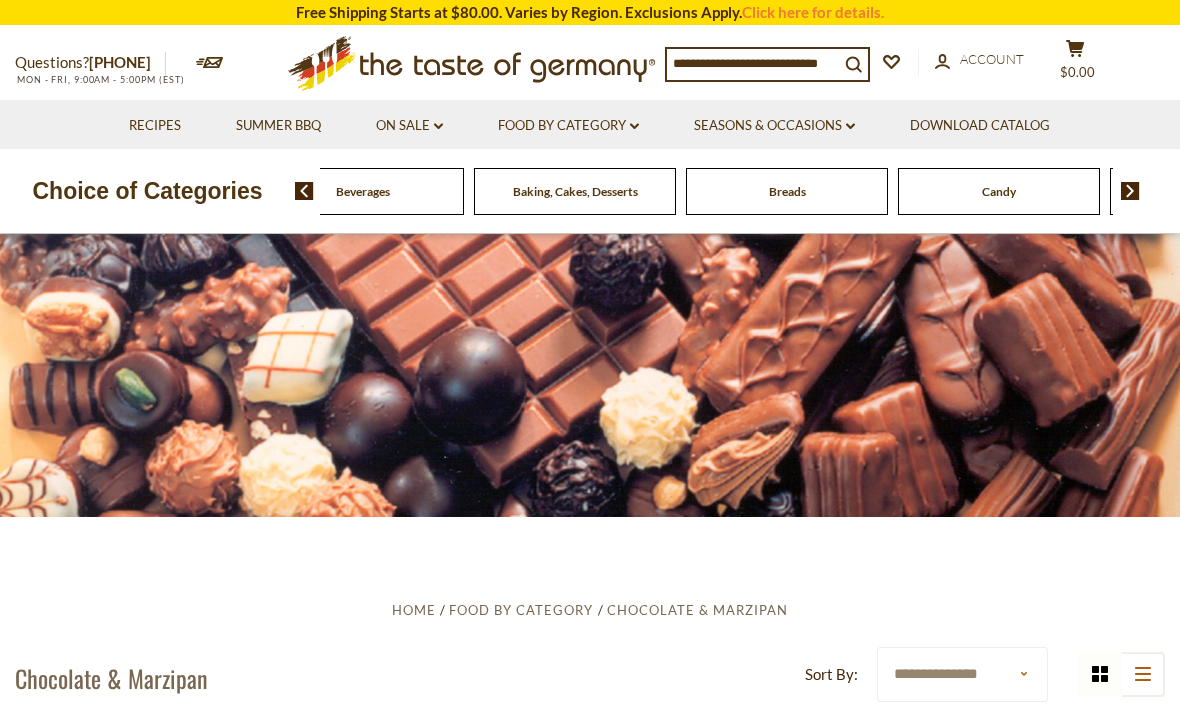 click at bounding box center [1130, 191] 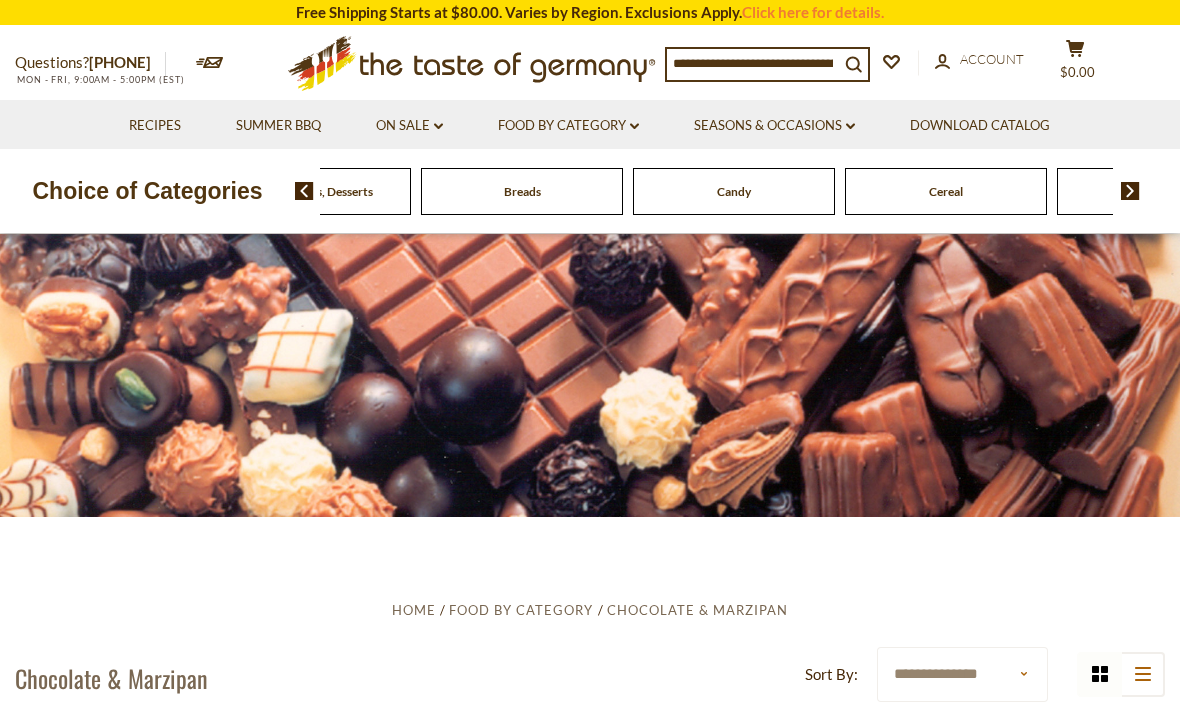 click at bounding box center (1130, 191) 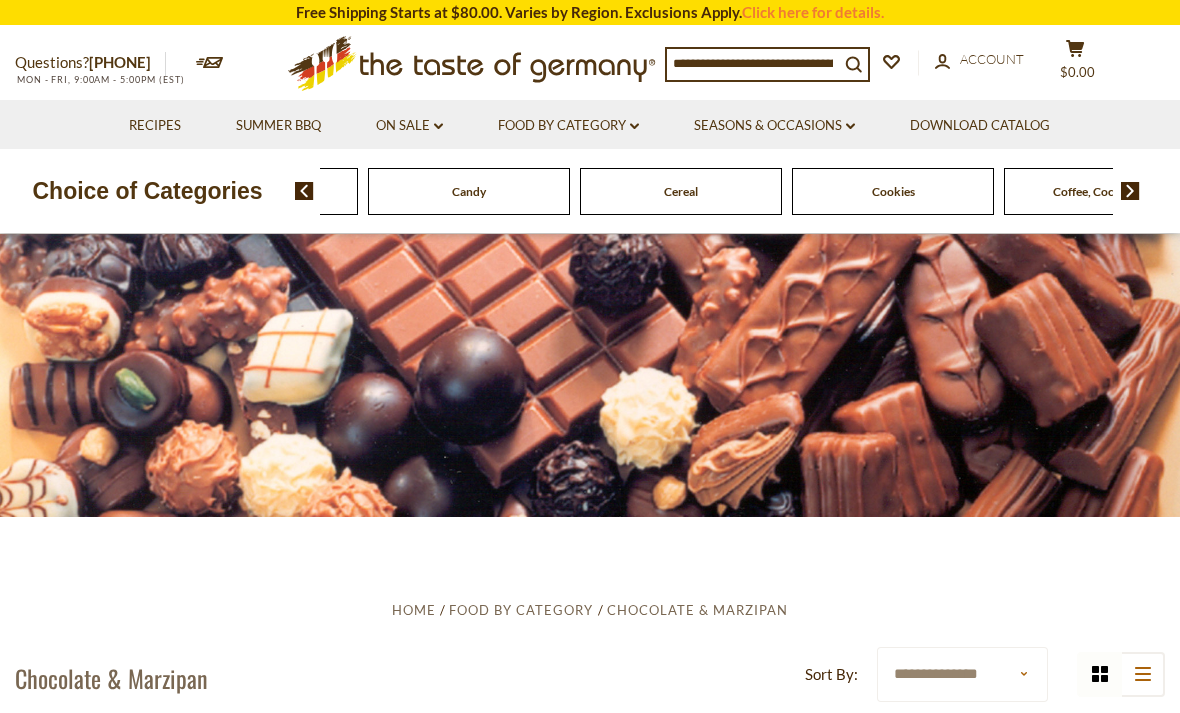 click at bounding box center [1130, 191] 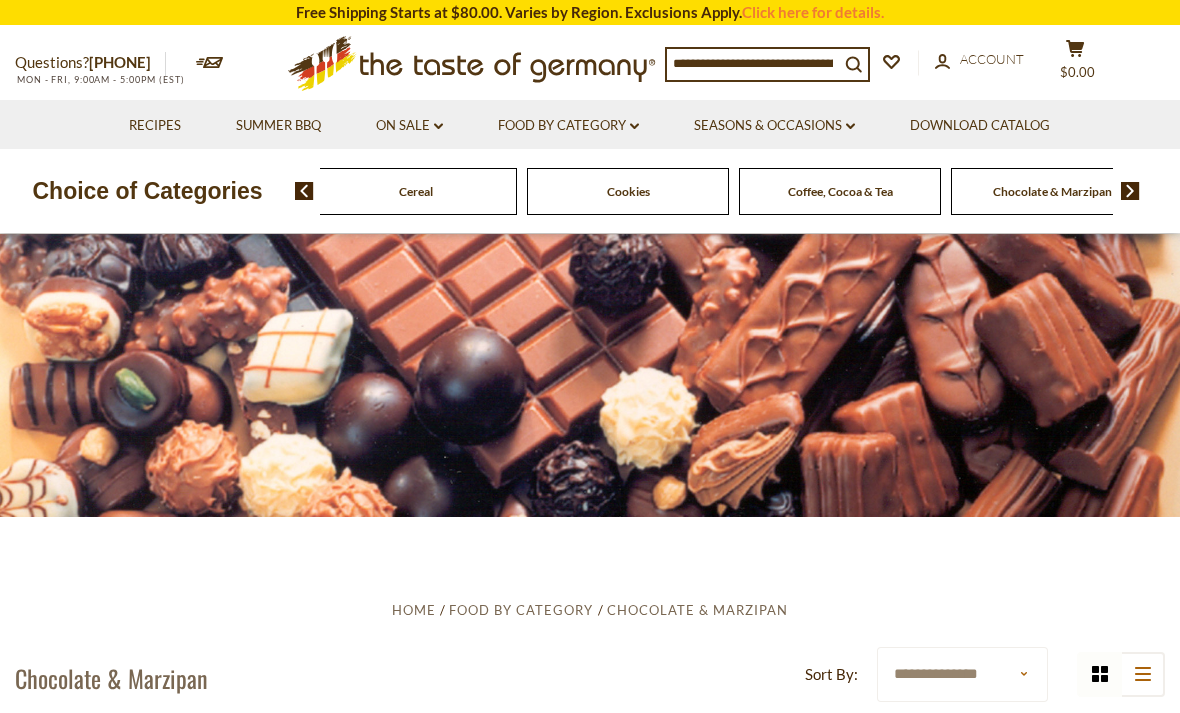 click at bounding box center (1130, 191) 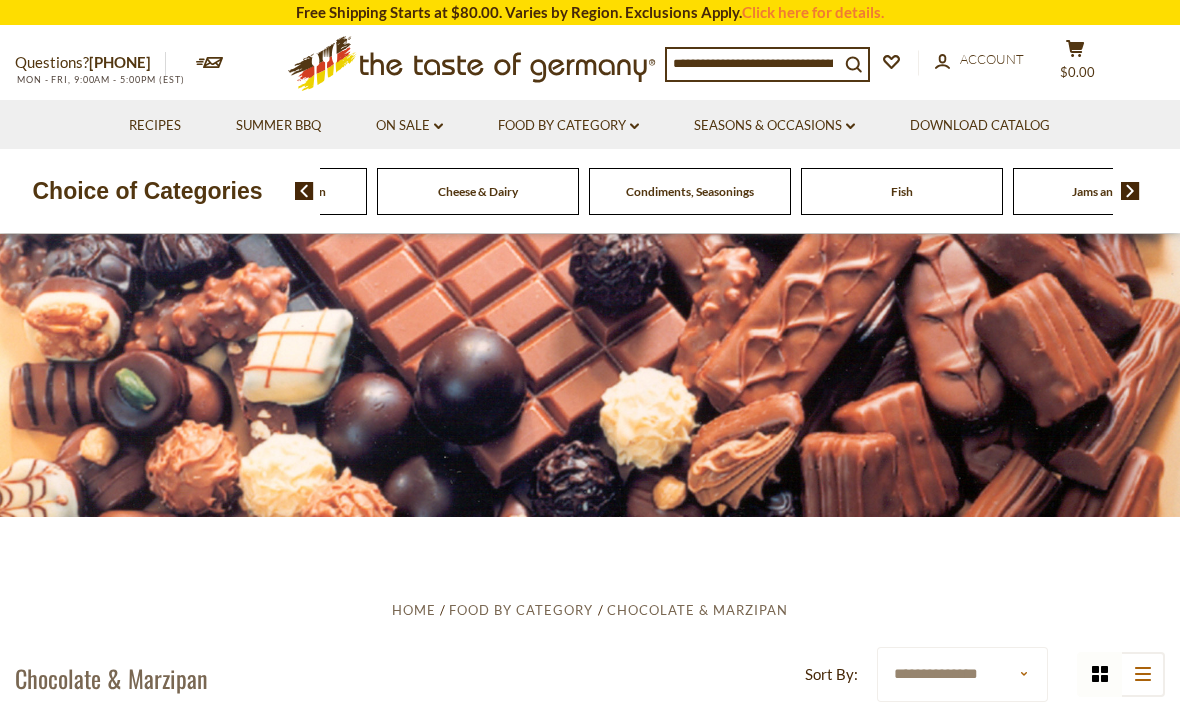 click on "Chocolate & Marzipan" at bounding box center (266, 191) 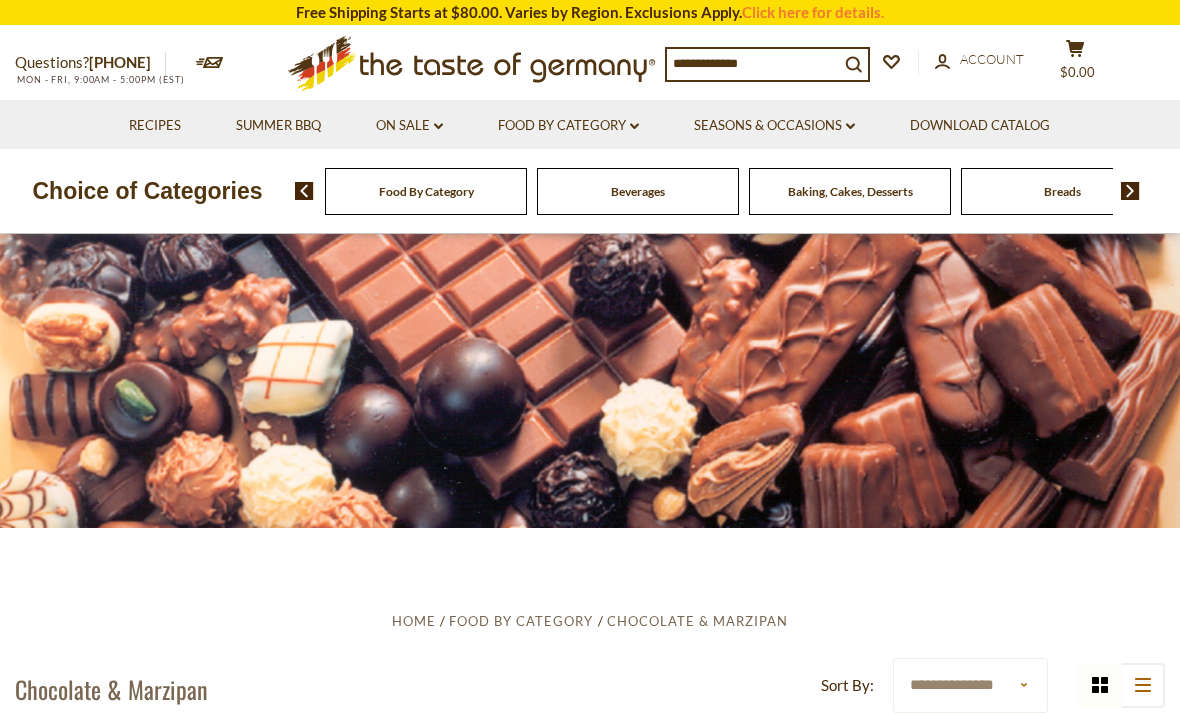 scroll, scrollTop: 0, scrollLeft: 0, axis: both 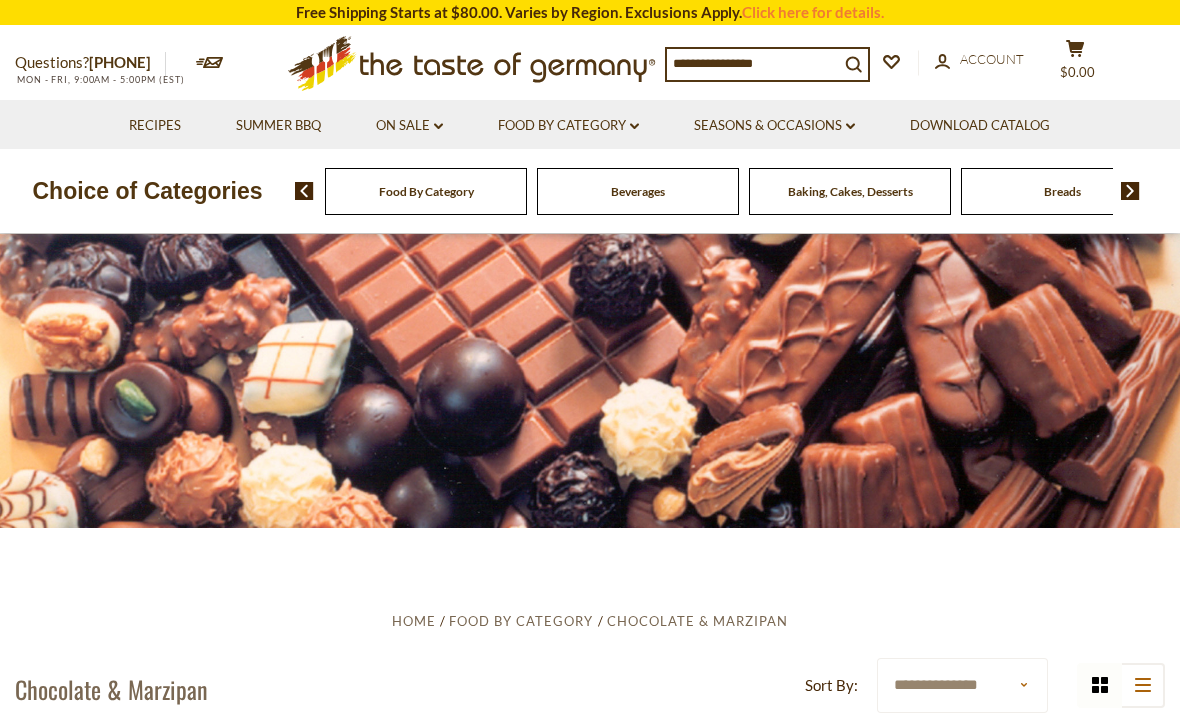 click at bounding box center [304, 191] 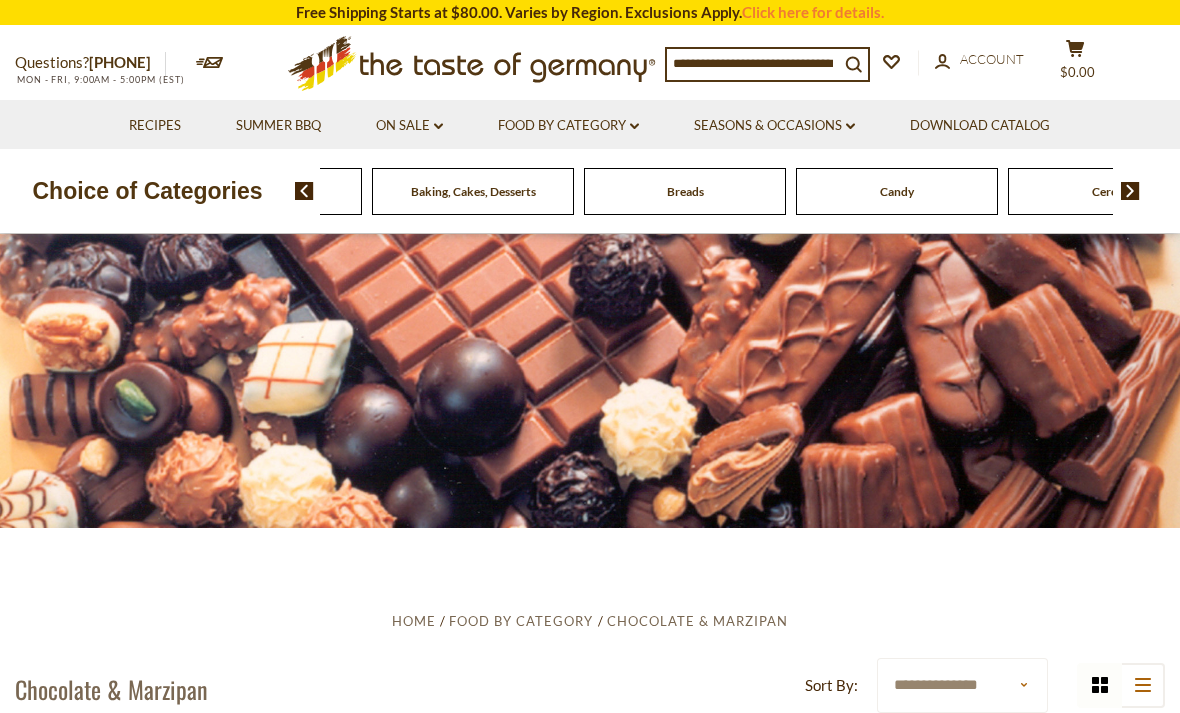 click on "Beverages" at bounding box center [49, 191] 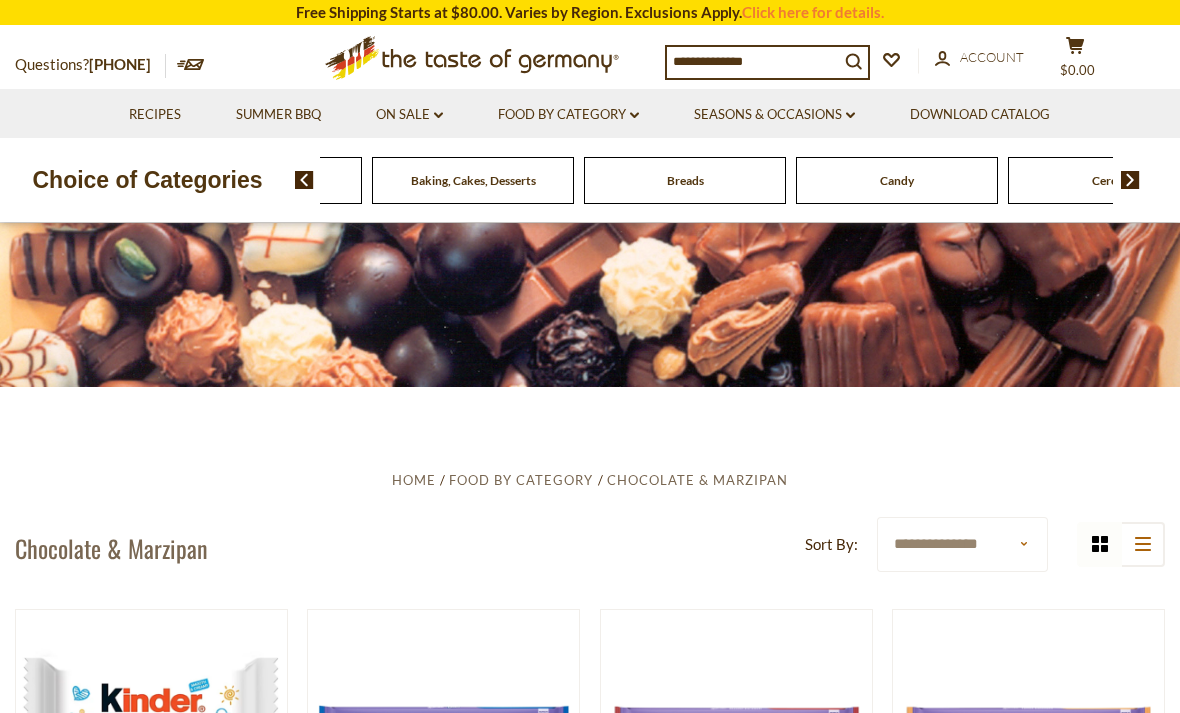 scroll, scrollTop: 30, scrollLeft: 0, axis: vertical 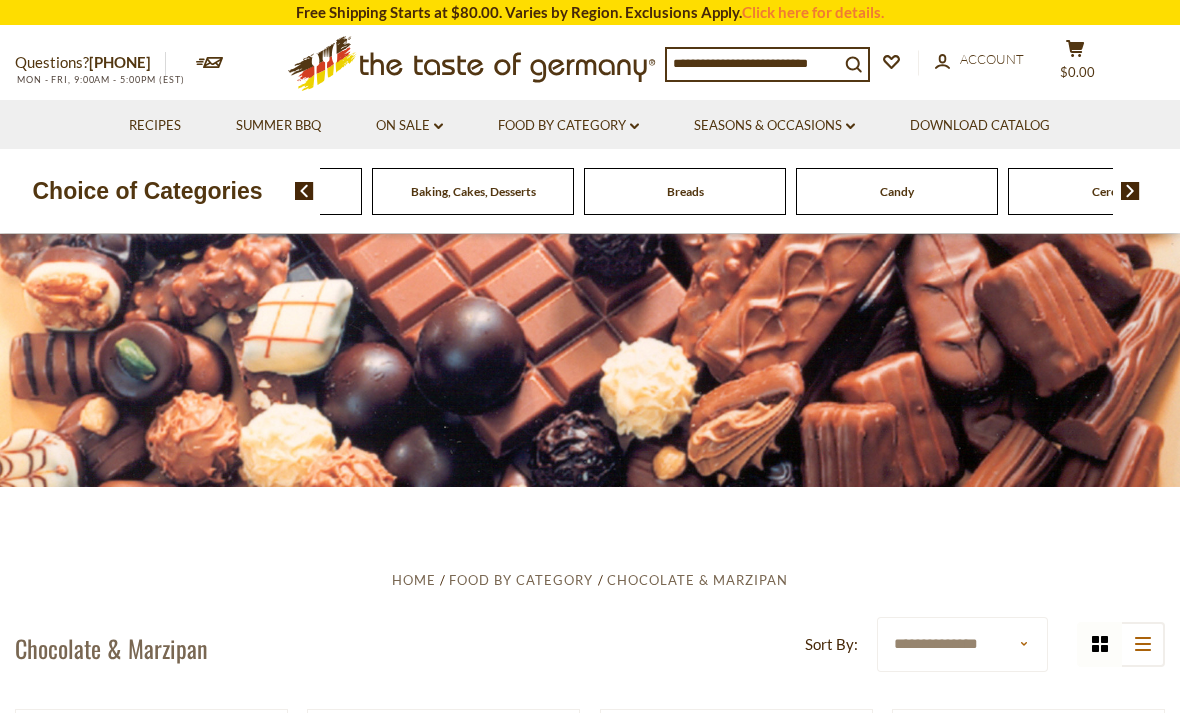 click at bounding box center (753, 63) 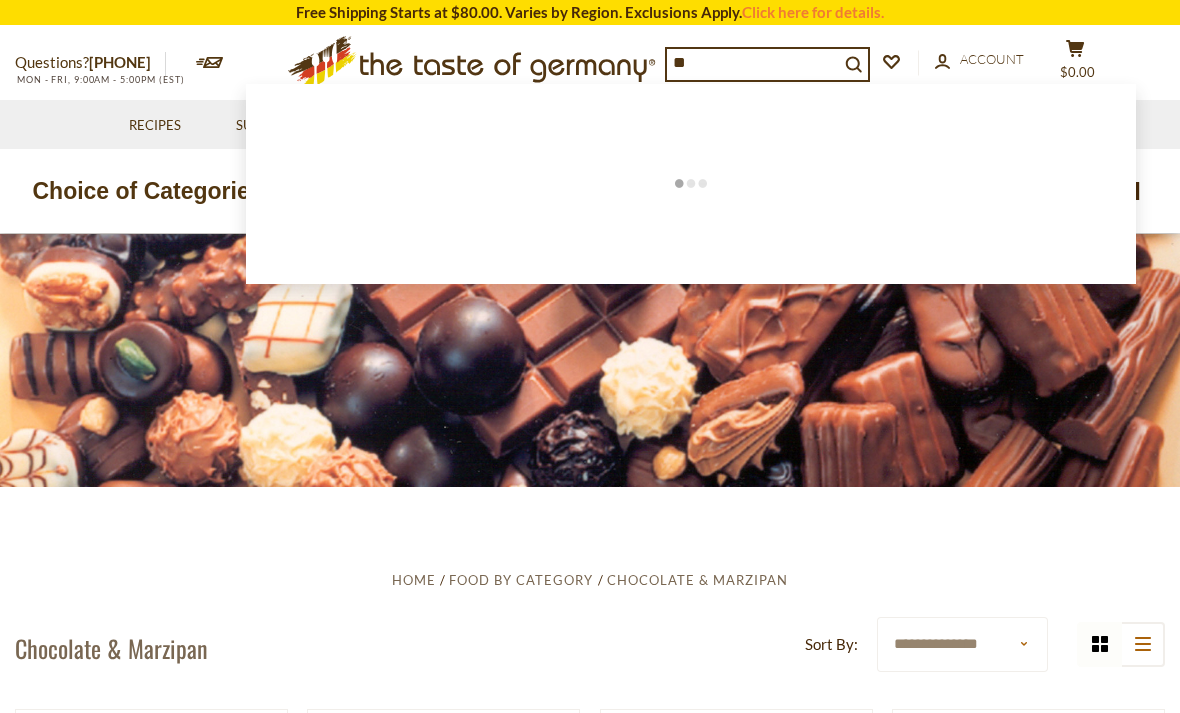 type on "***" 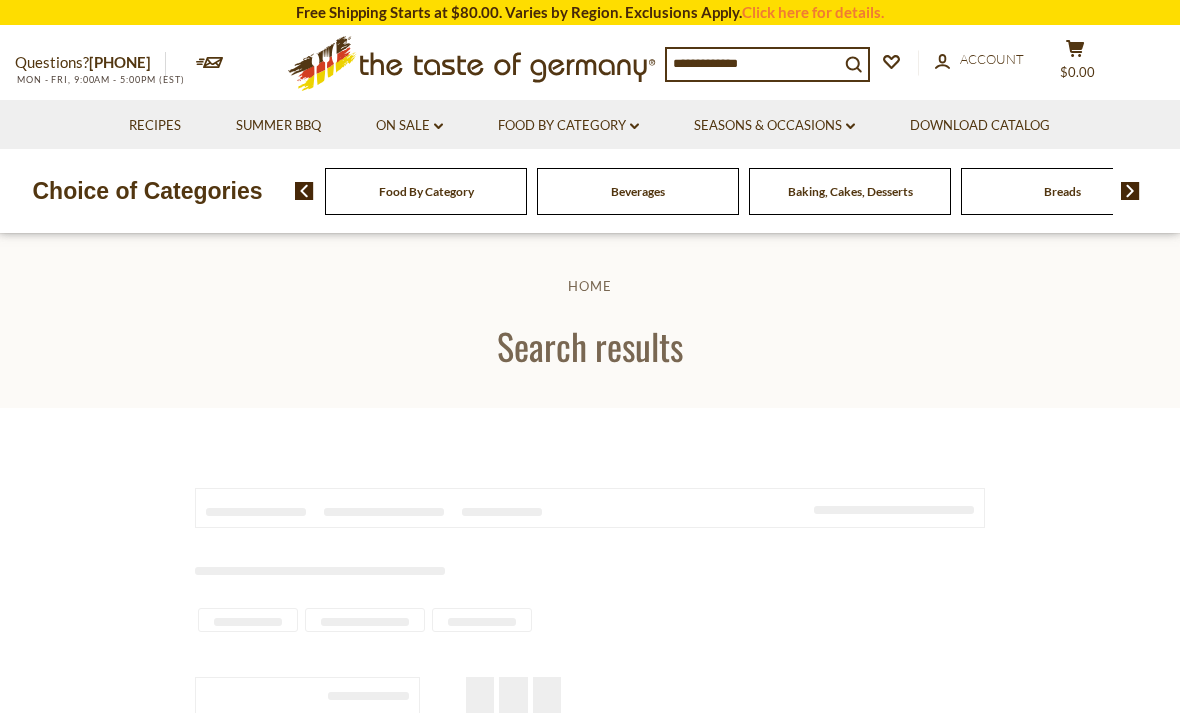 scroll, scrollTop: 0, scrollLeft: 0, axis: both 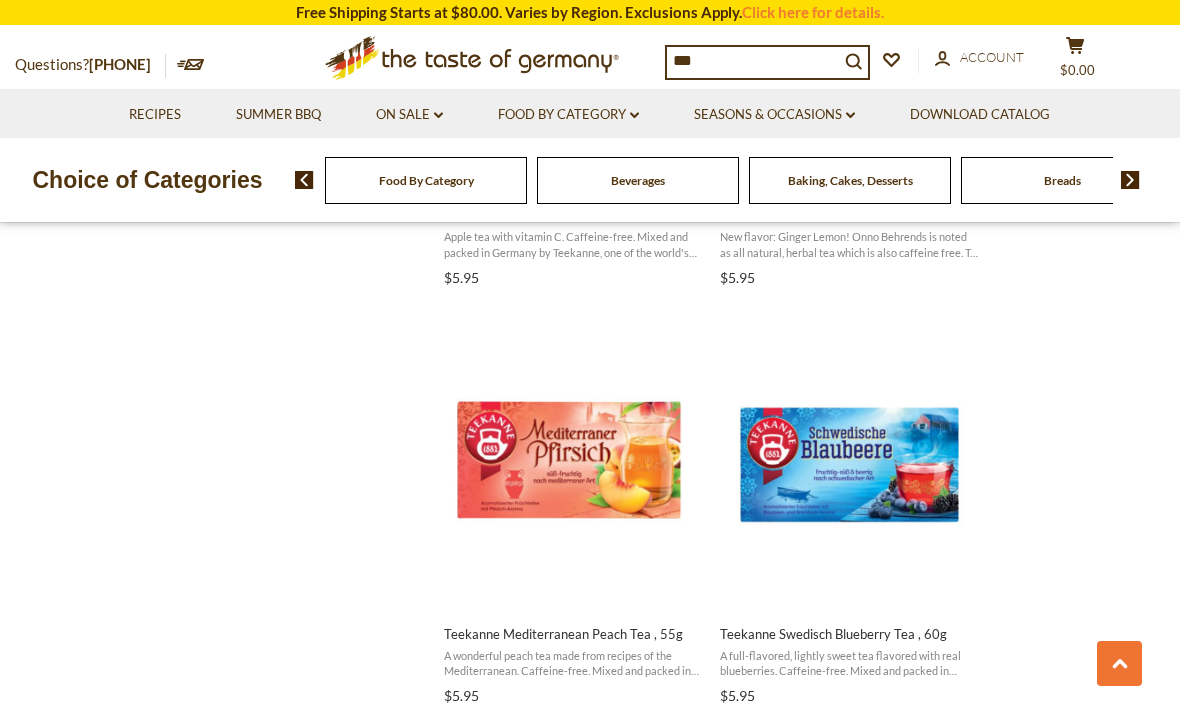 click on "***" at bounding box center (753, 61) 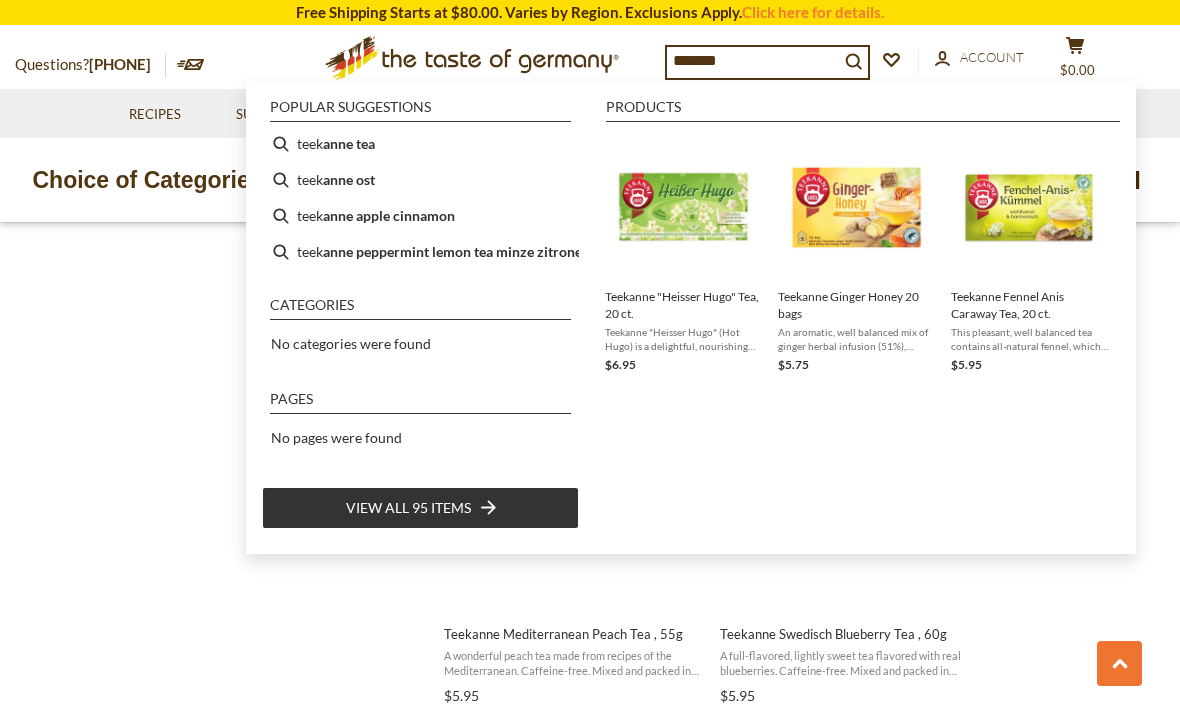 type on "********" 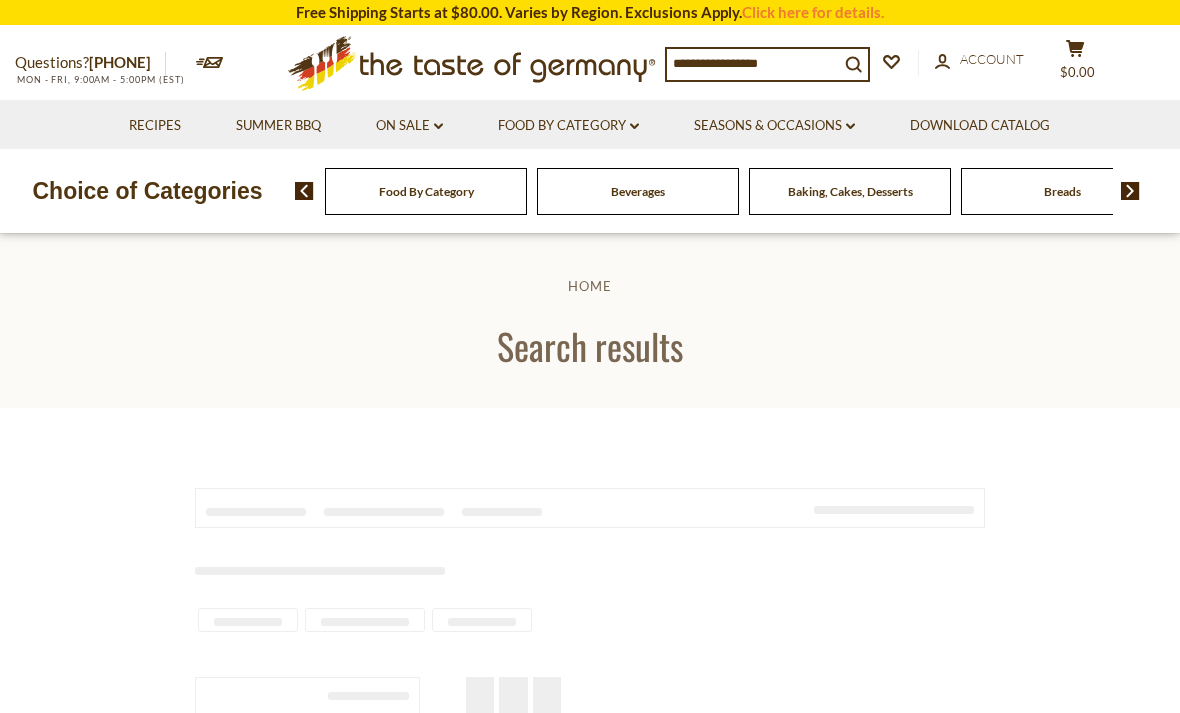 scroll, scrollTop: 0, scrollLeft: 0, axis: both 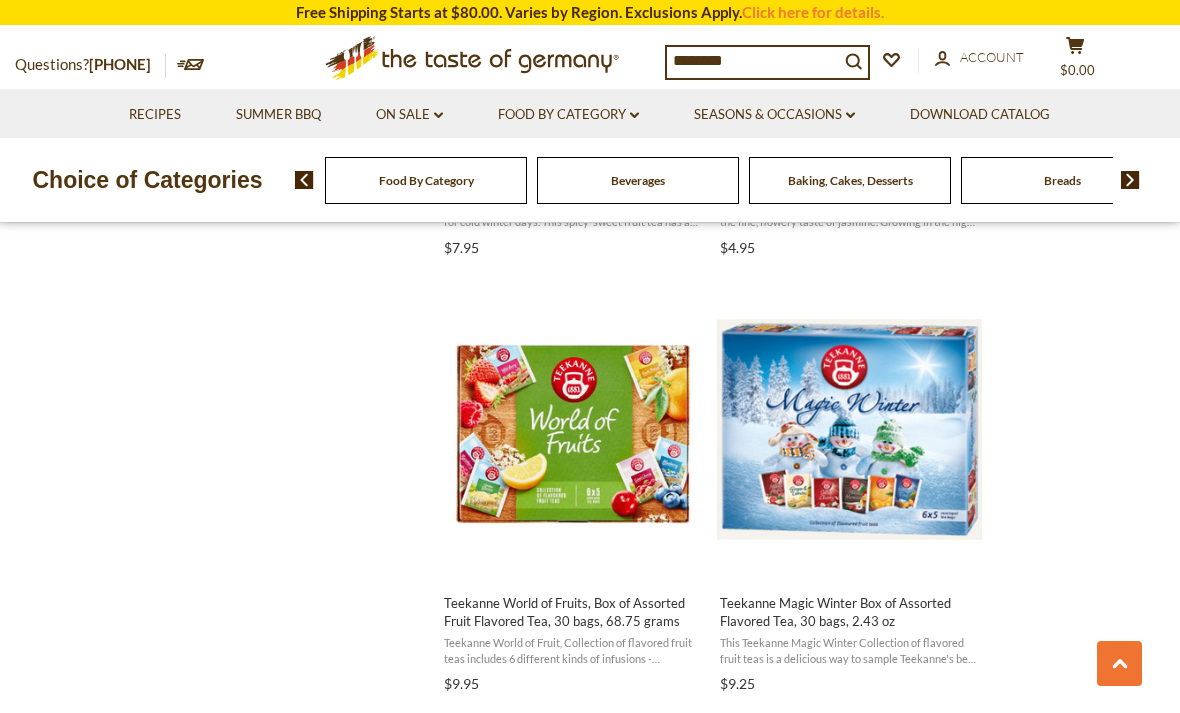 click on "Teekanne World of Fruits,  Box of Assorted Fruit Flavored Tea, 30 bags, 68.75 grams" at bounding box center [573, 612] 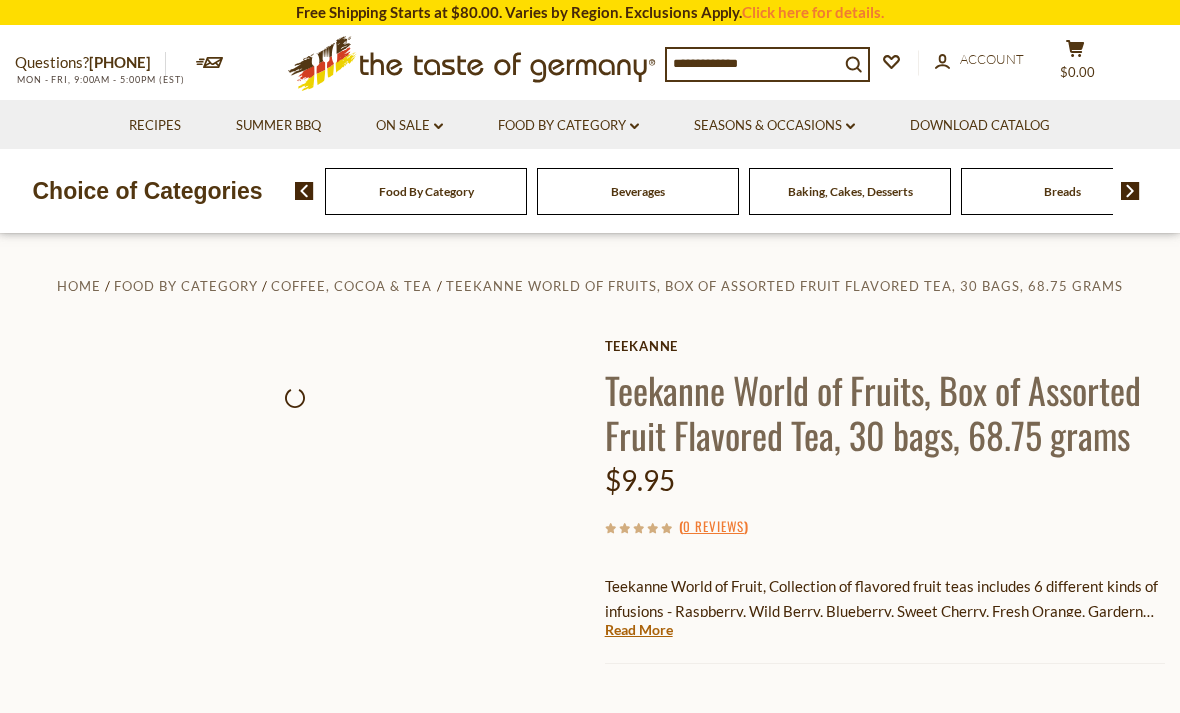 scroll, scrollTop: 0, scrollLeft: 0, axis: both 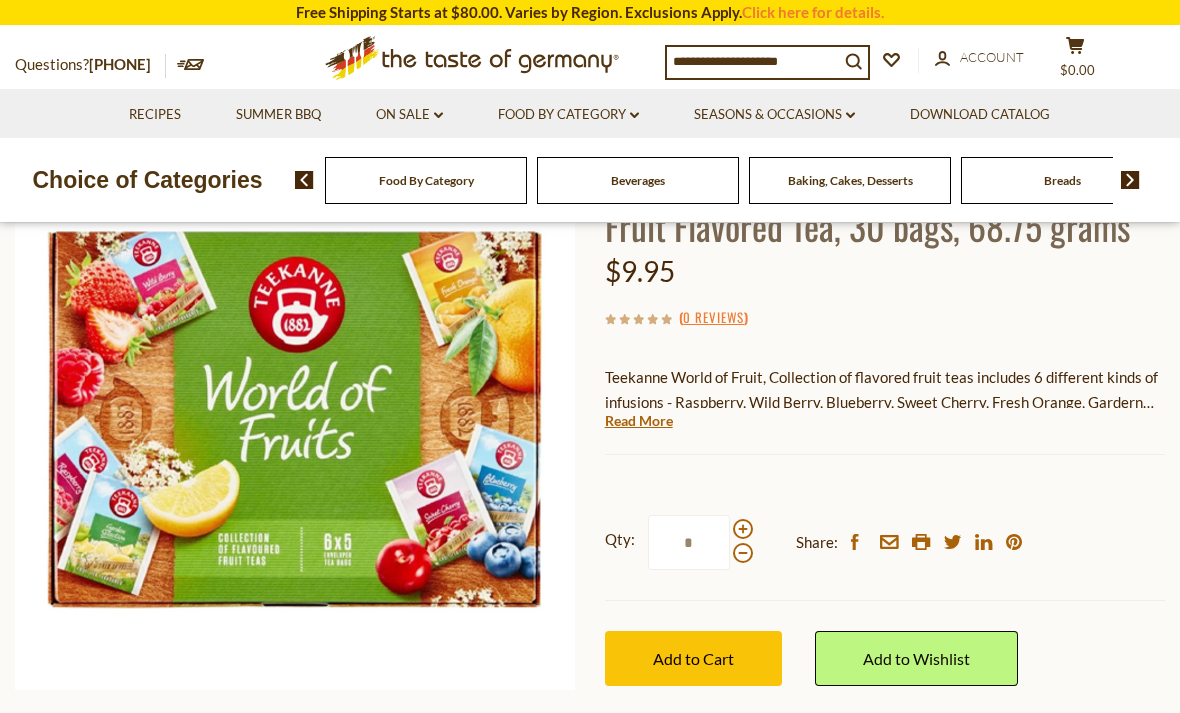 click on "Read More" at bounding box center [639, 421] 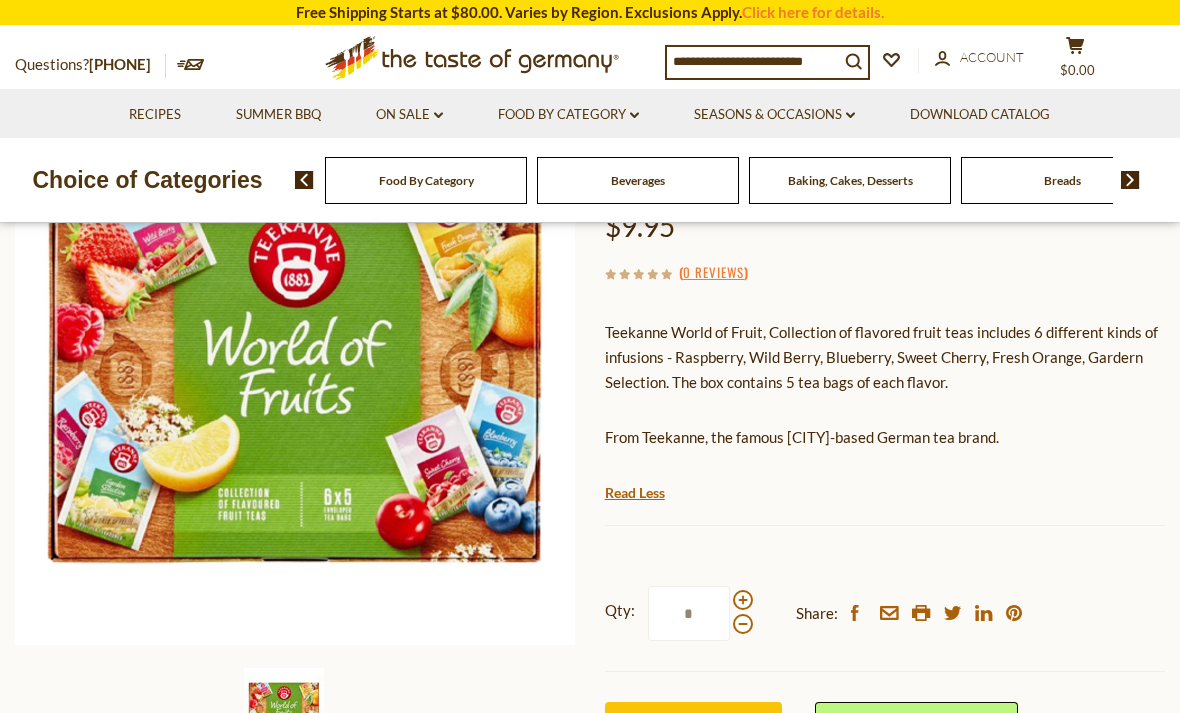 scroll, scrollTop: 255, scrollLeft: 0, axis: vertical 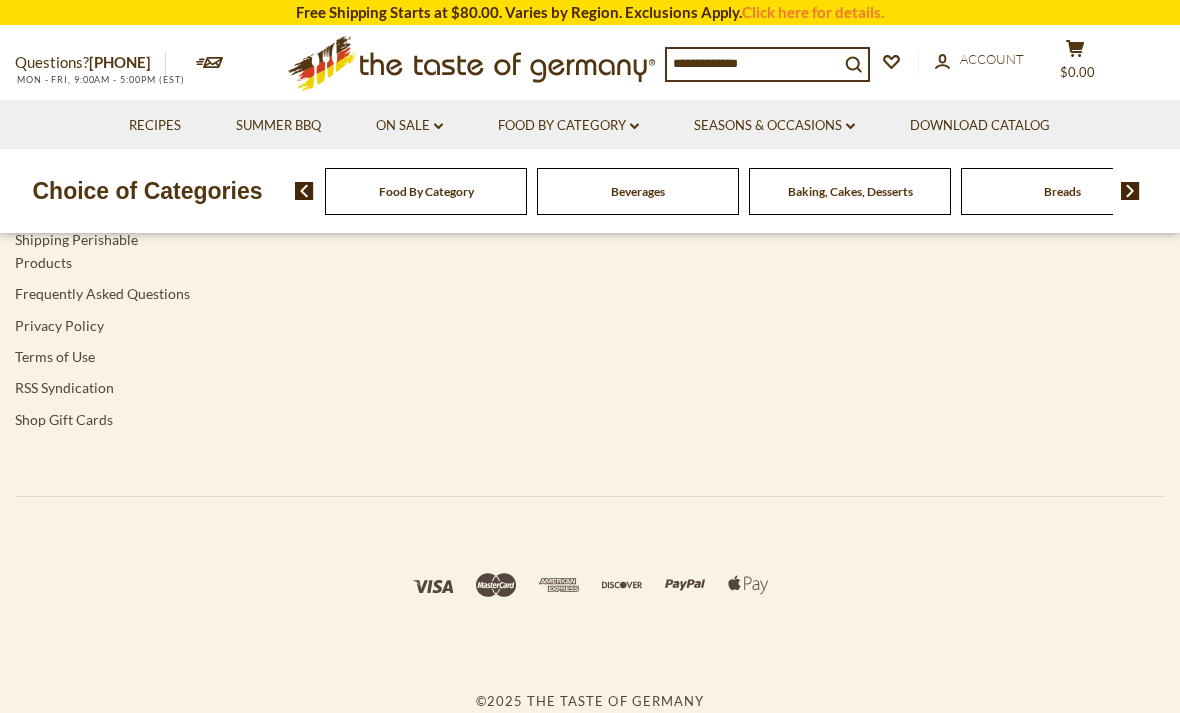 type on "********" 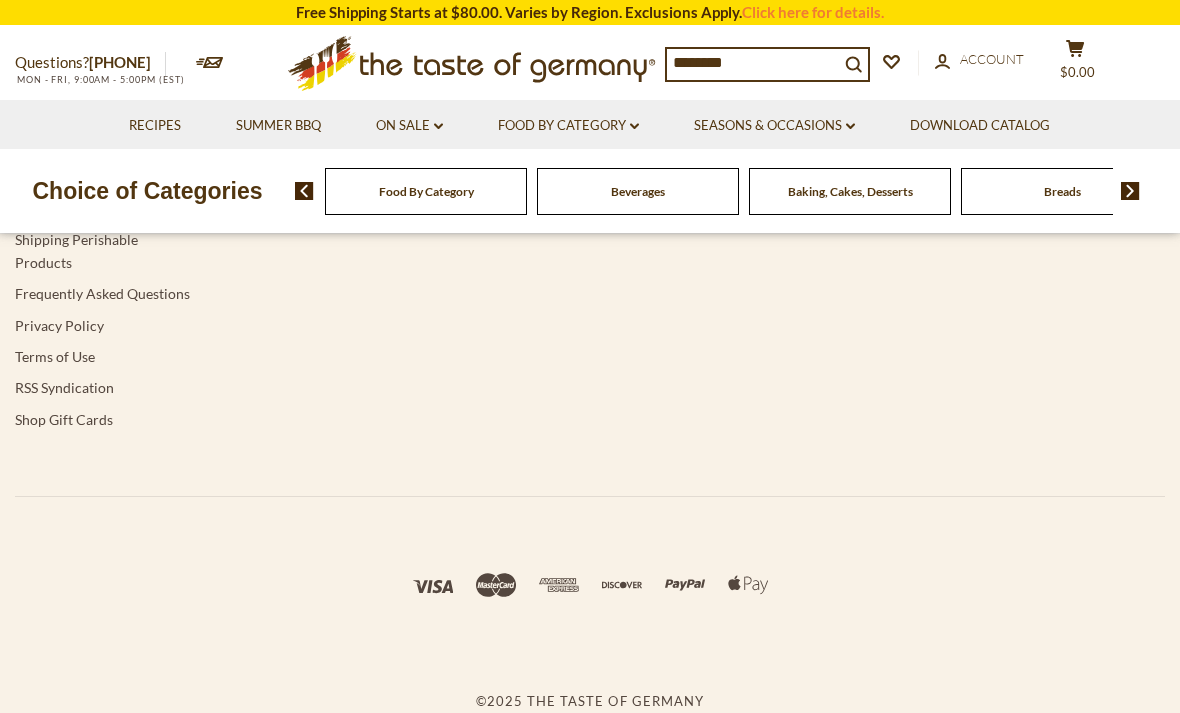 scroll, scrollTop: 0, scrollLeft: 0, axis: both 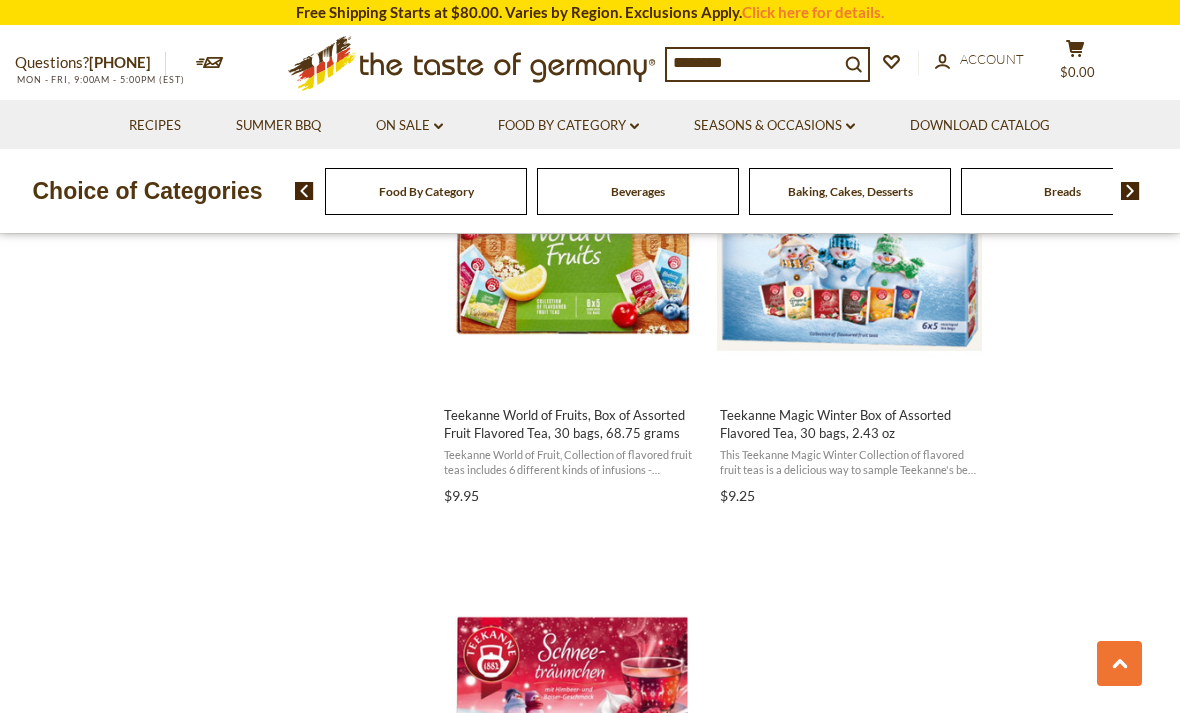 click on "Teekanne Magic Winter Box of Assorted Flavored Tea, 30 bags, 2.43 oz" at bounding box center (849, 424) 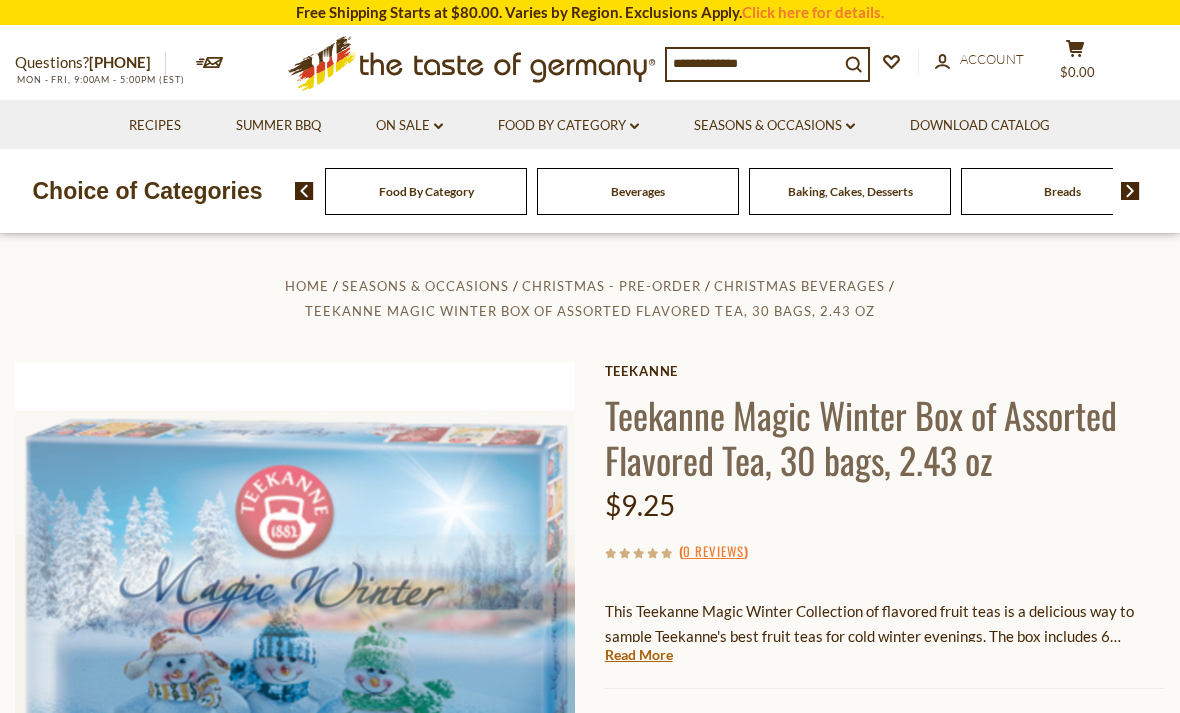 scroll, scrollTop: 0, scrollLeft: 0, axis: both 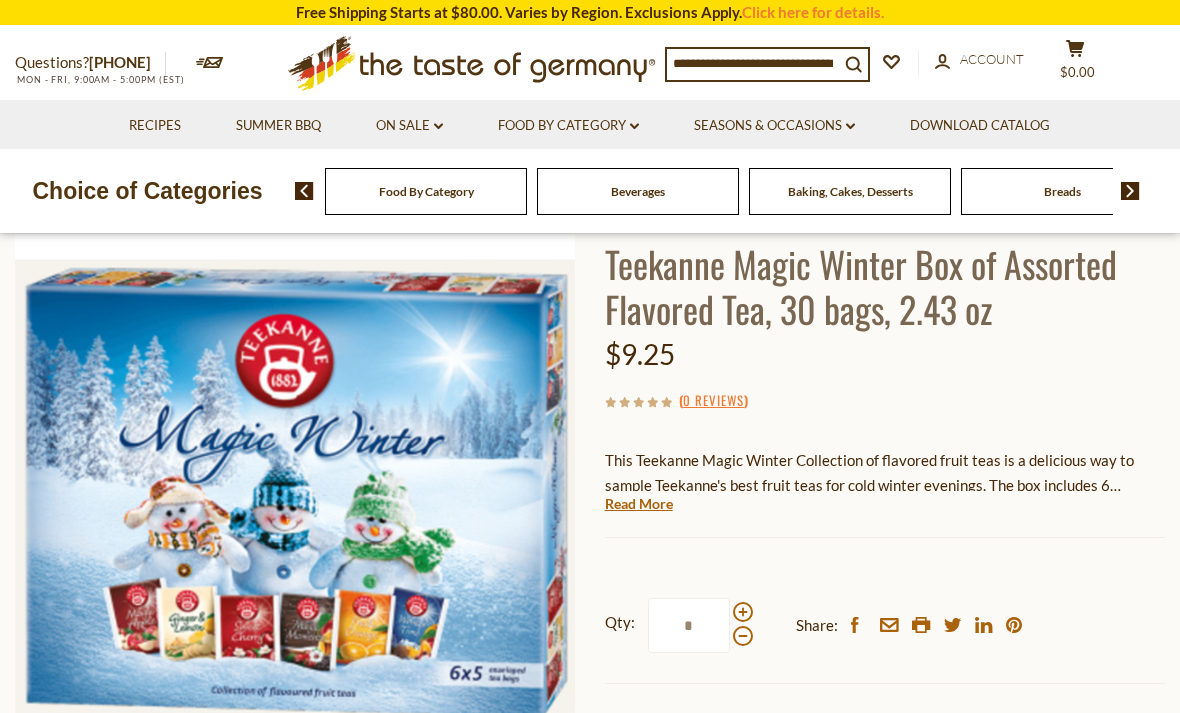 click on "Read More" at bounding box center (639, 504) 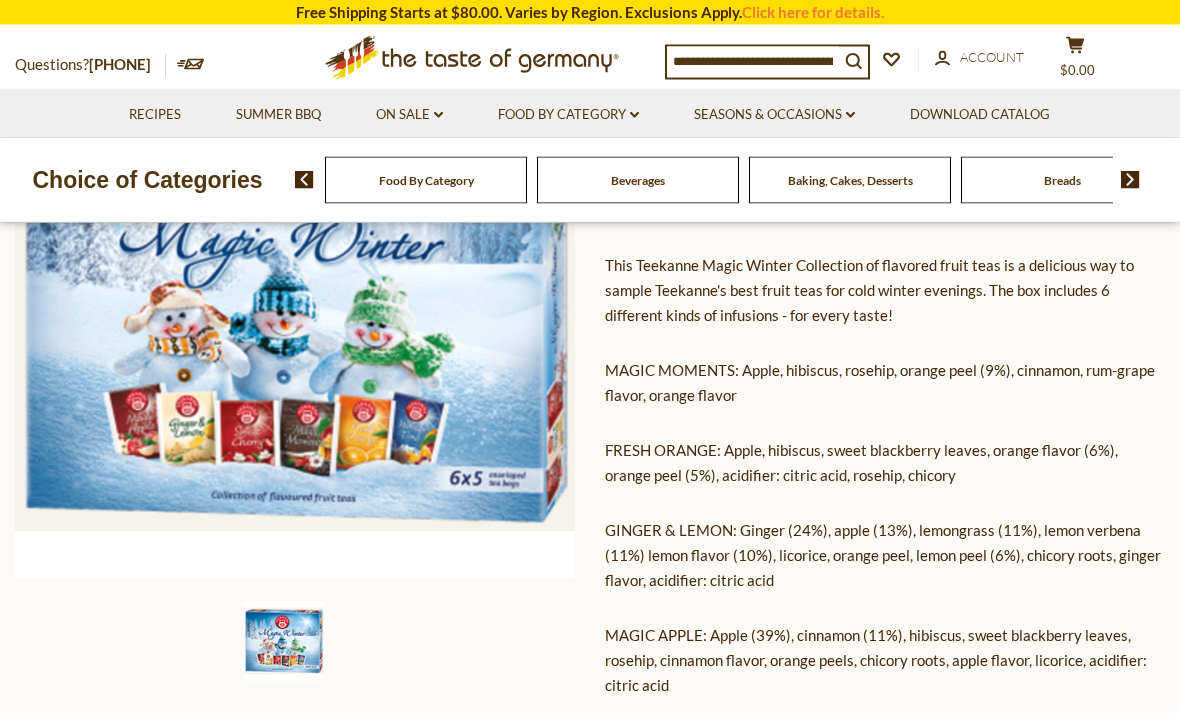 scroll, scrollTop: 317, scrollLeft: 0, axis: vertical 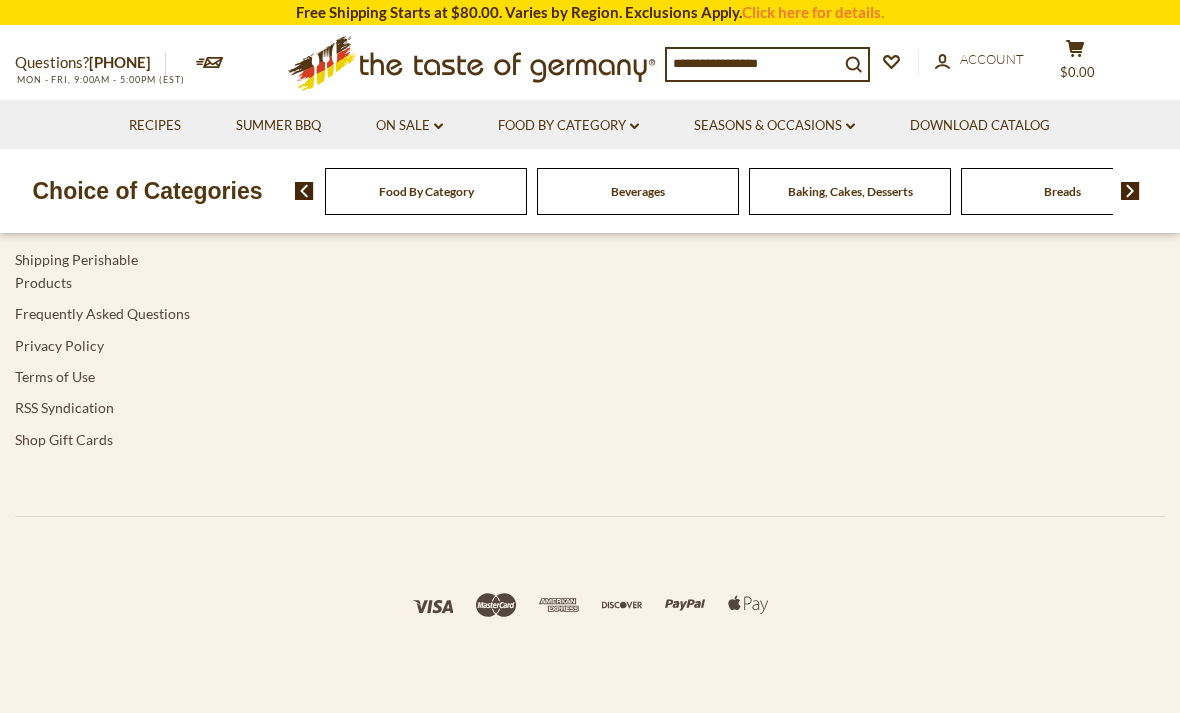 type on "********" 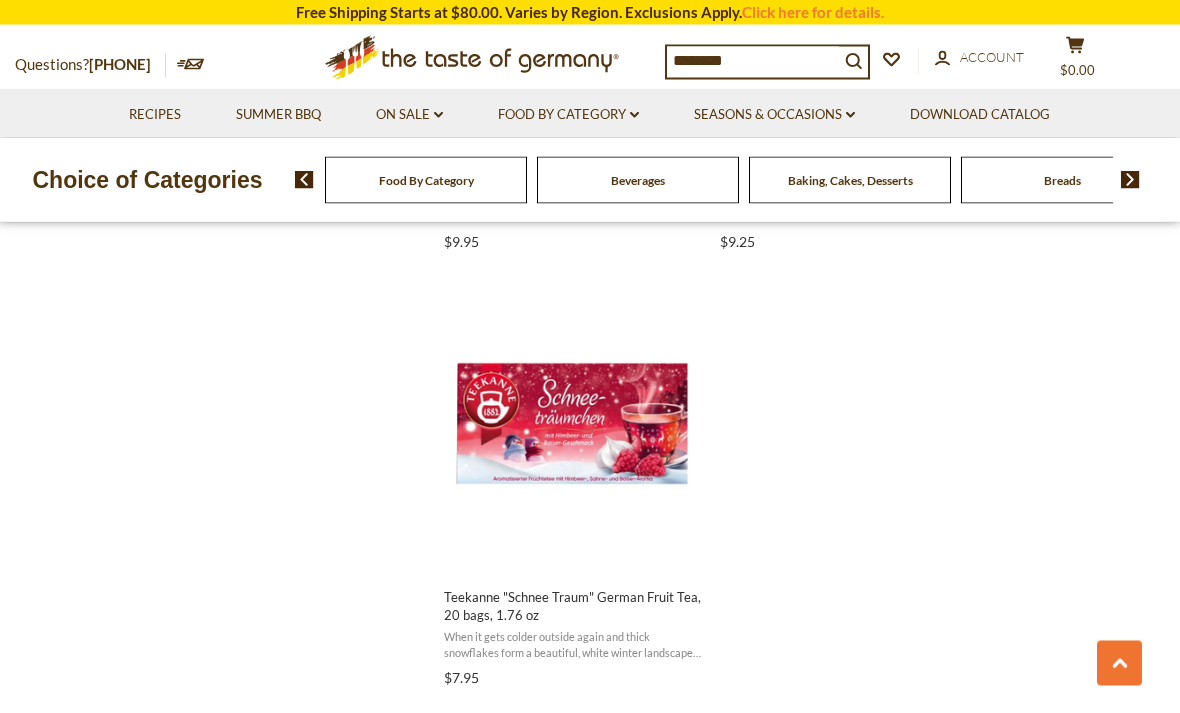 scroll, scrollTop: 3374, scrollLeft: 0, axis: vertical 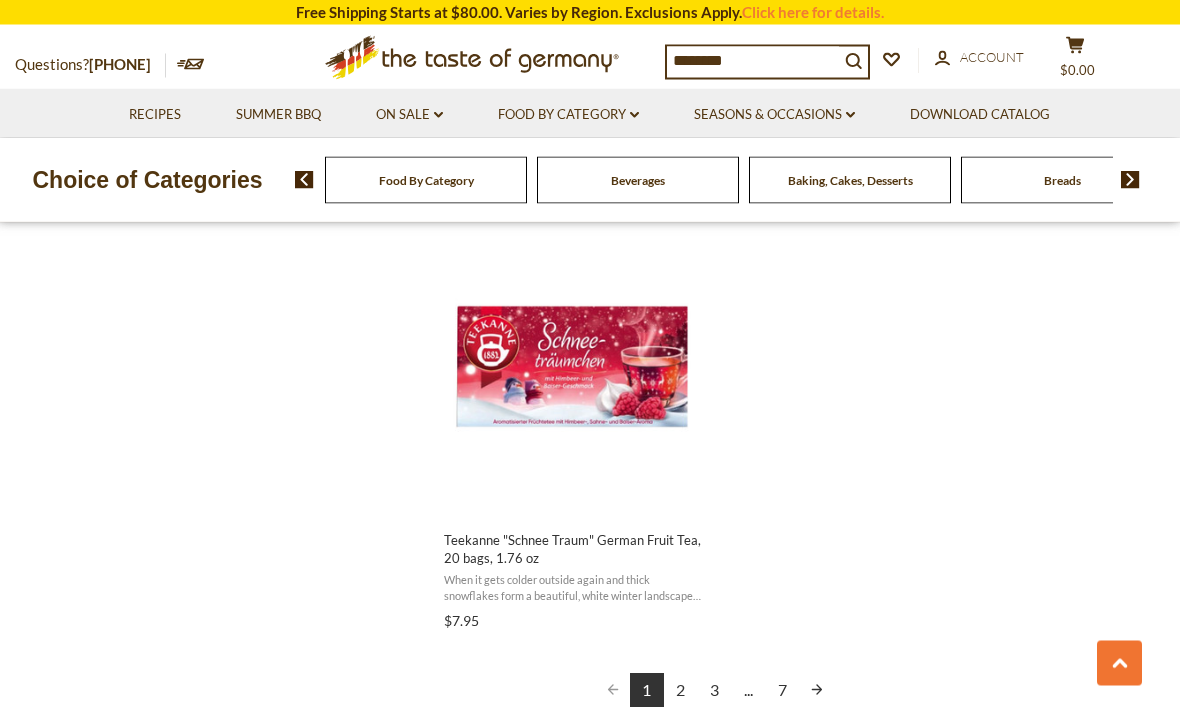 click on "2" at bounding box center [681, 691] 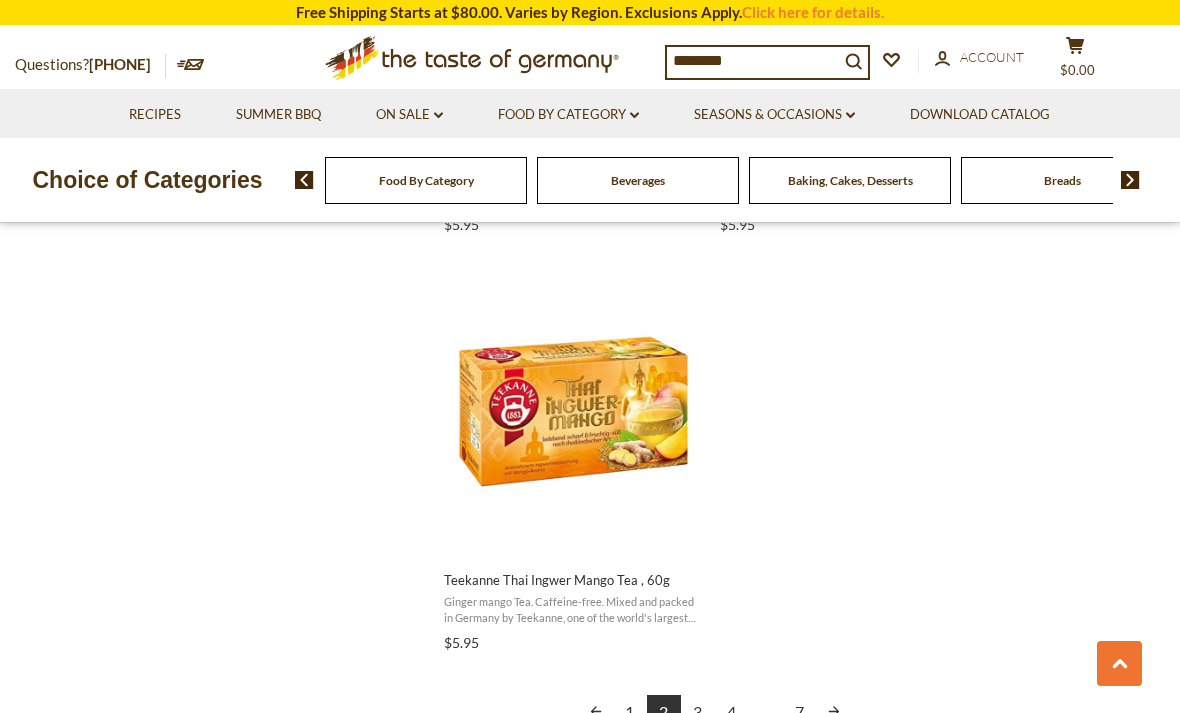 scroll, scrollTop: 3412, scrollLeft: 0, axis: vertical 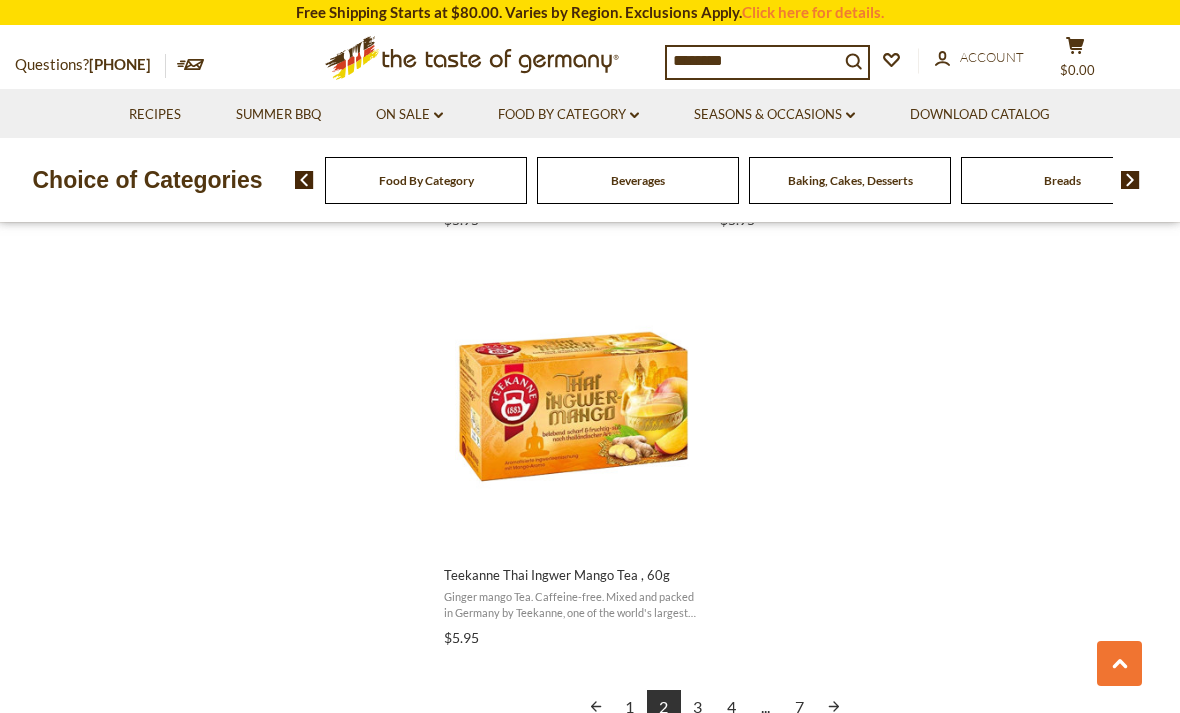 click on "3" at bounding box center (698, 707) 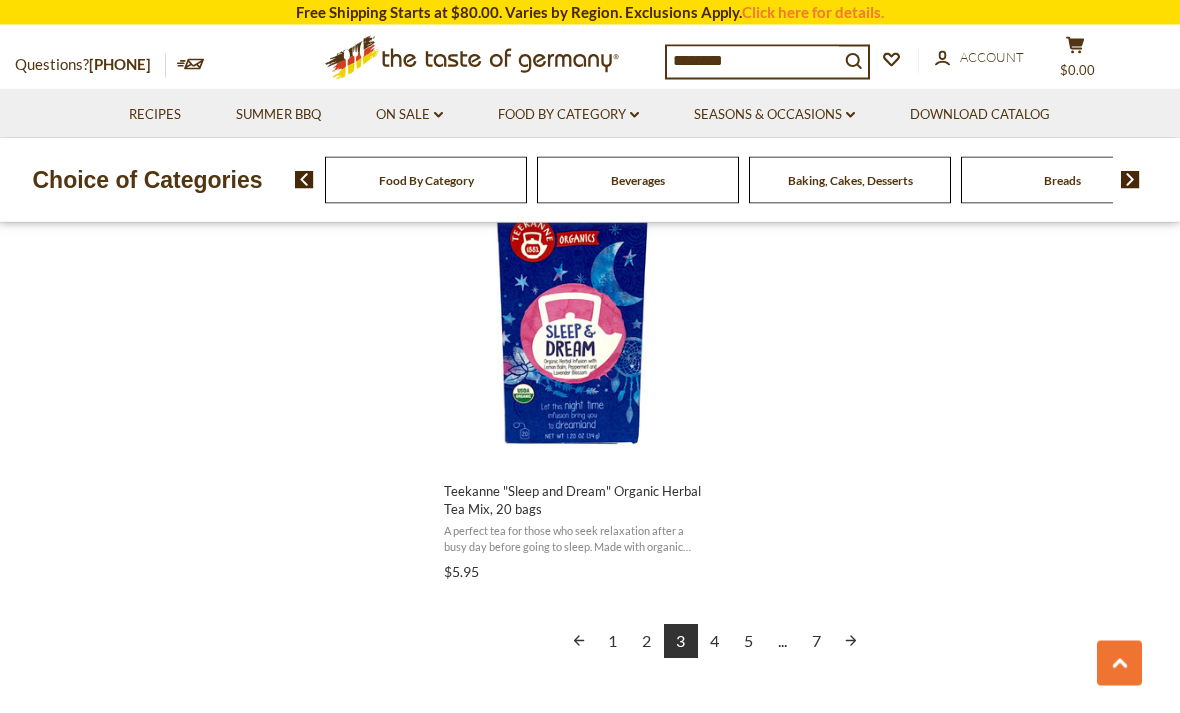 scroll, scrollTop: 3475, scrollLeft: 0, axis: vertical 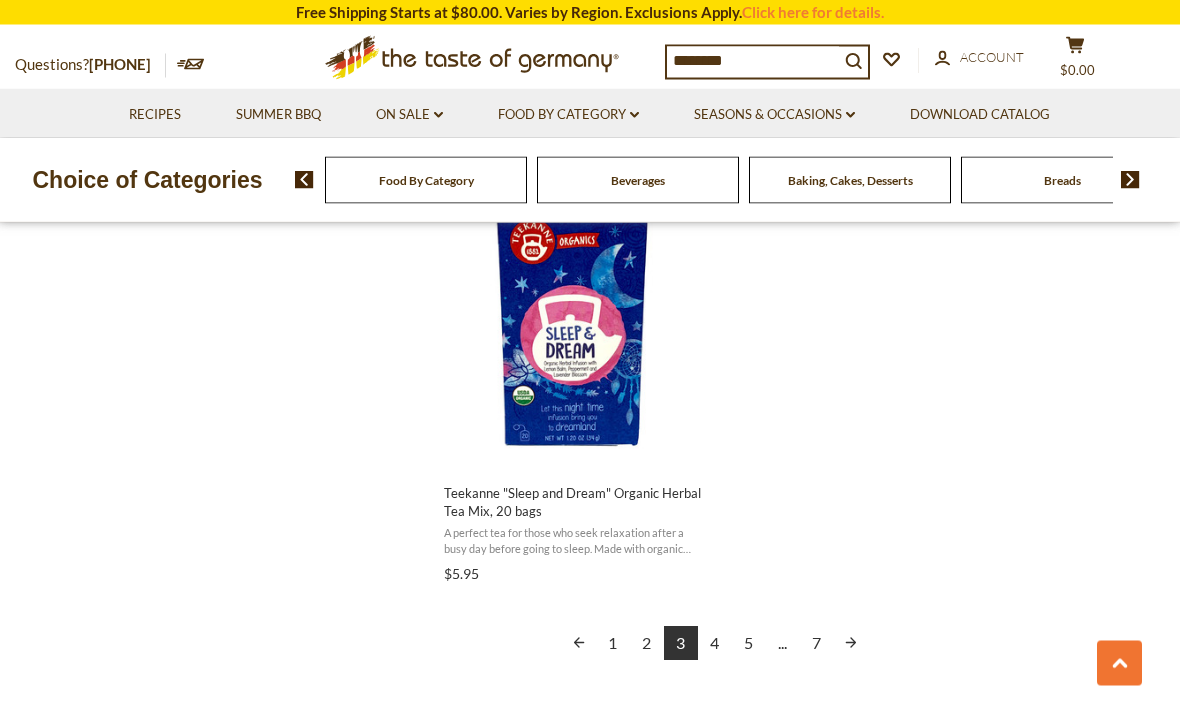 click on "4" at bounding box center [715, 644] 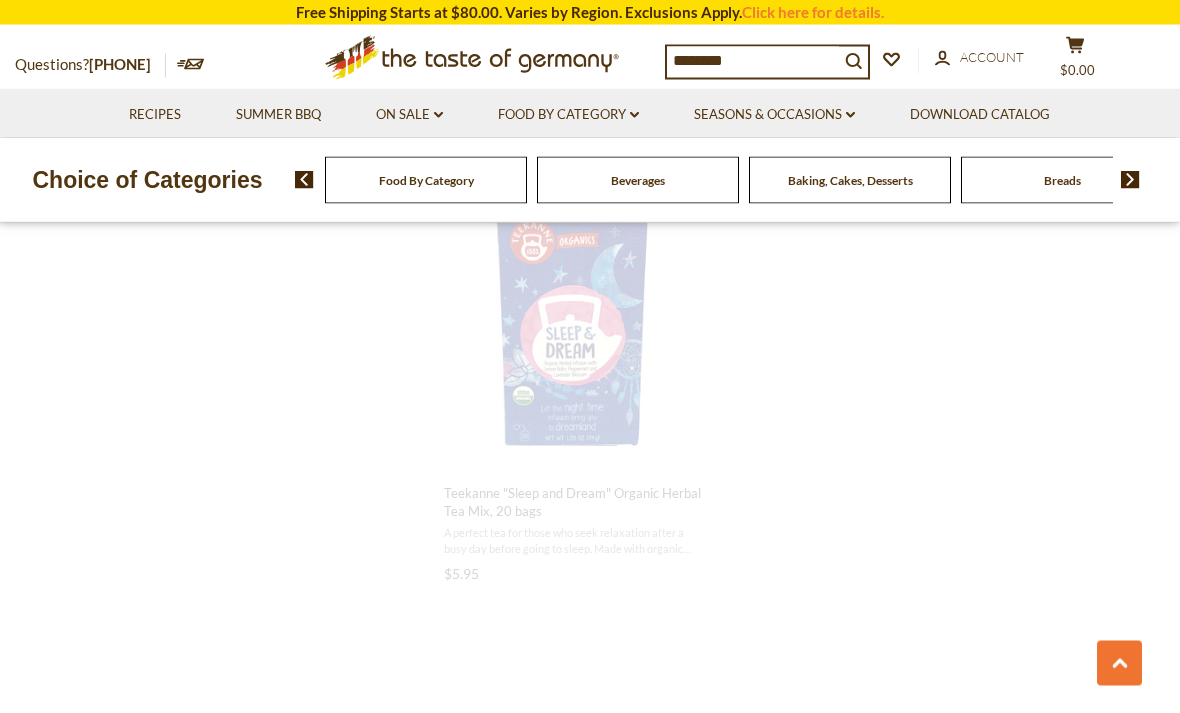 scroll, scrollTop: 1385, scrollLeft: 0, axis: vertical 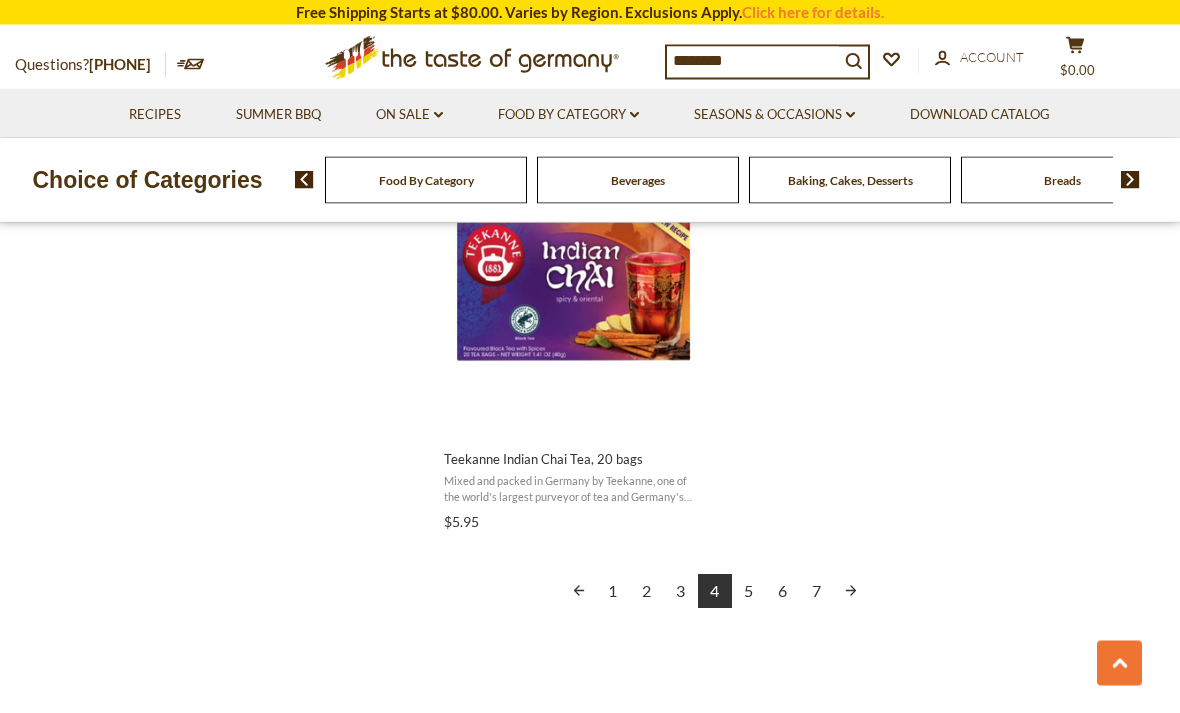 click on "5" at bounding box center [749, 592] 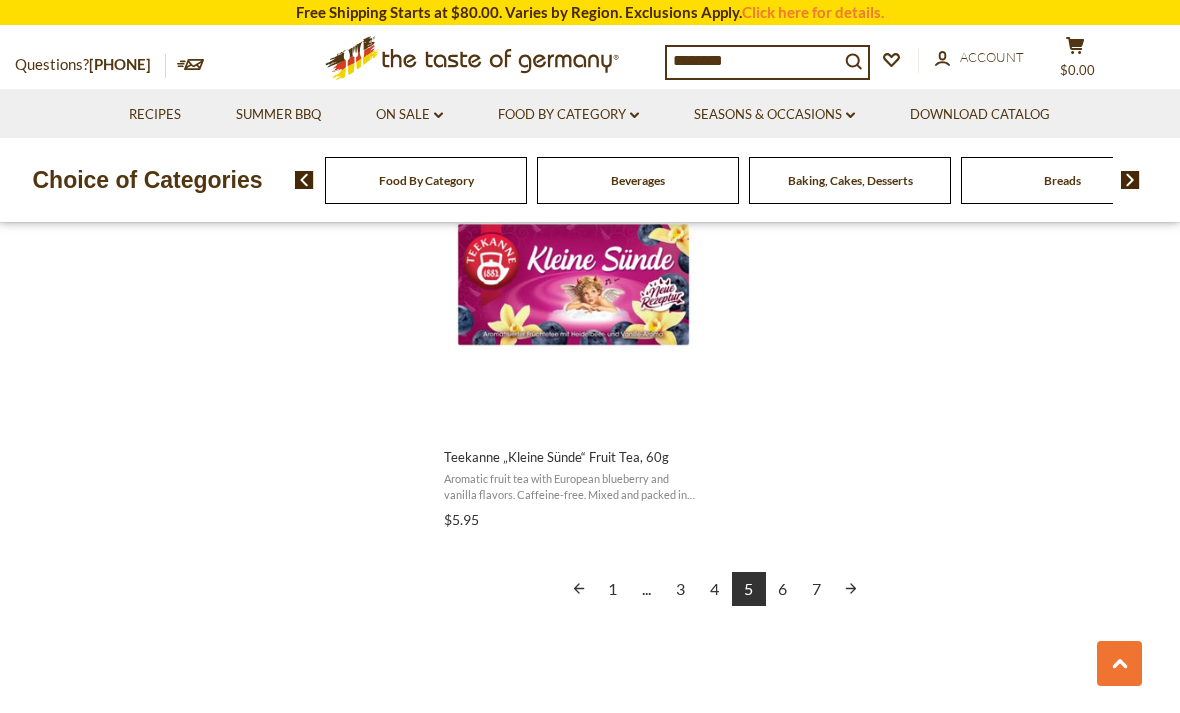 scroll, scrollTop: 3458, scrollLeft: 0, axis: vertical 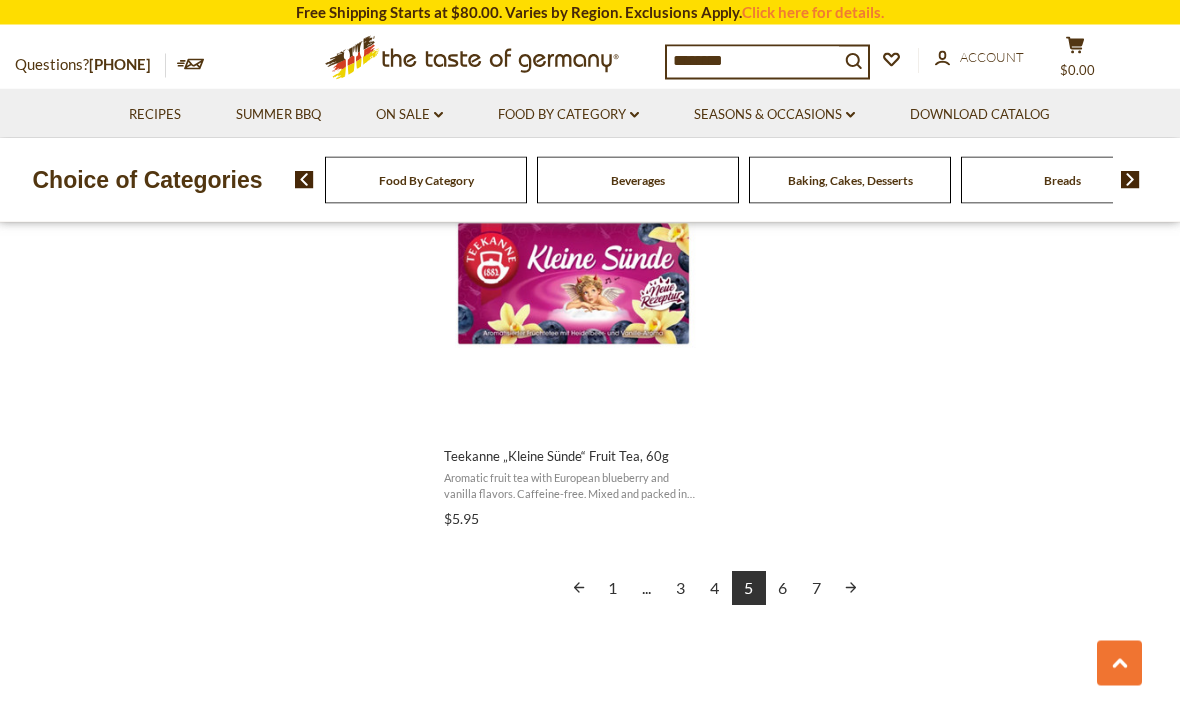 click on "6" at bounding box center (783, 589) 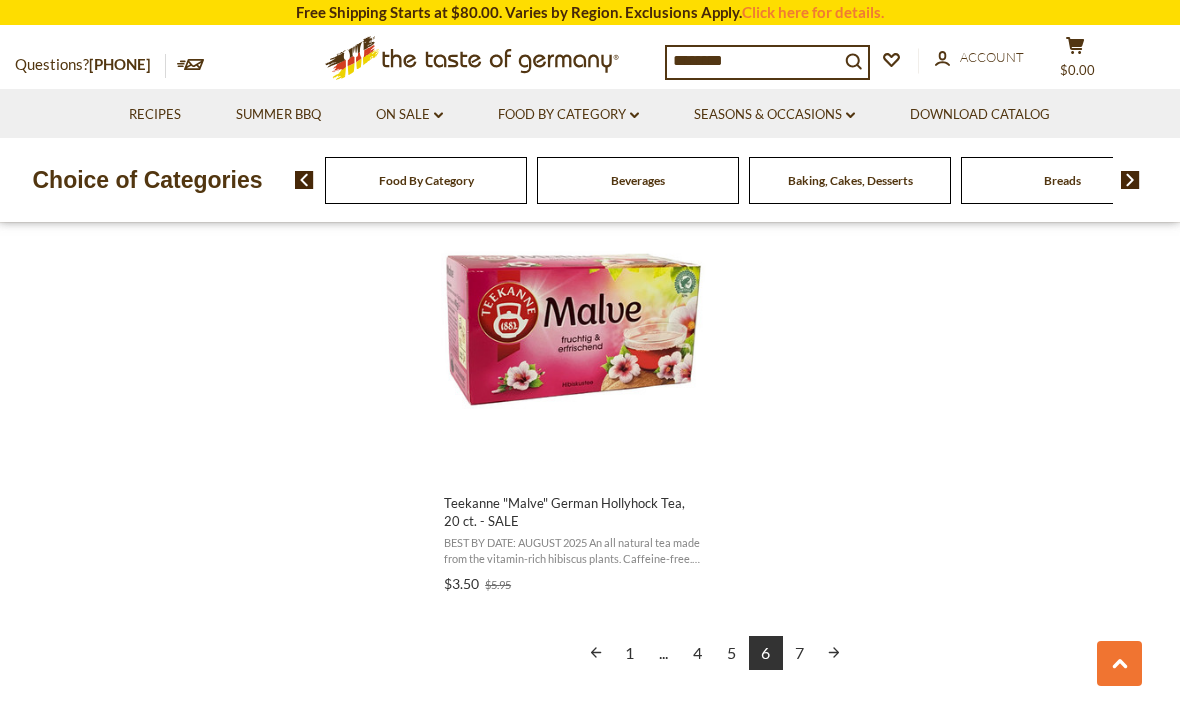 scroll, scrollTop: 3401, scrollLeft: 0, axis: vertical 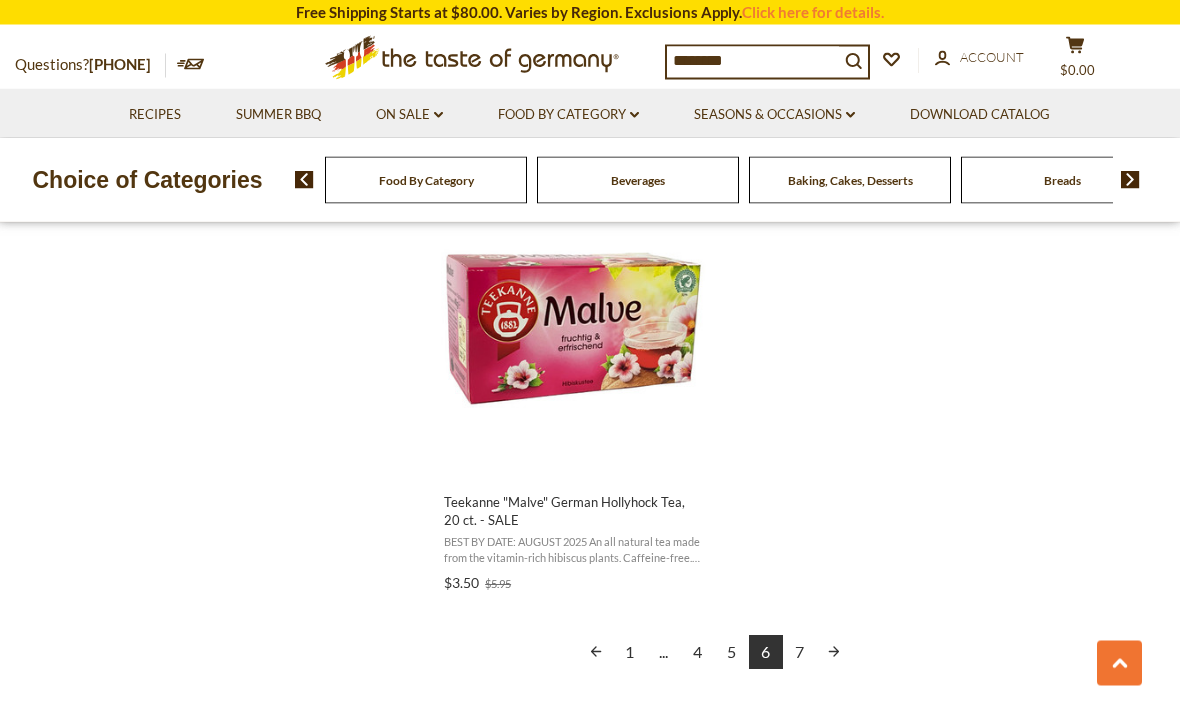click on "7" at bounding box center [800, 653] 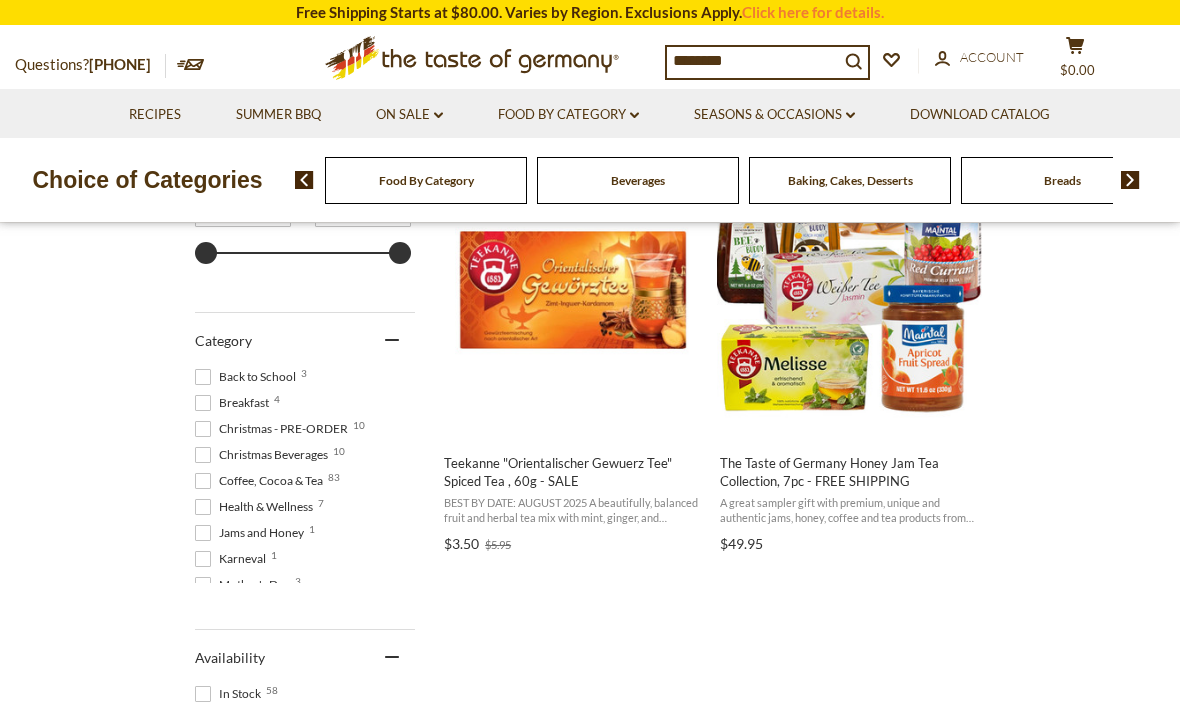 scroll, scrollTop: 373, scrollLeft: 0, axis: vertical 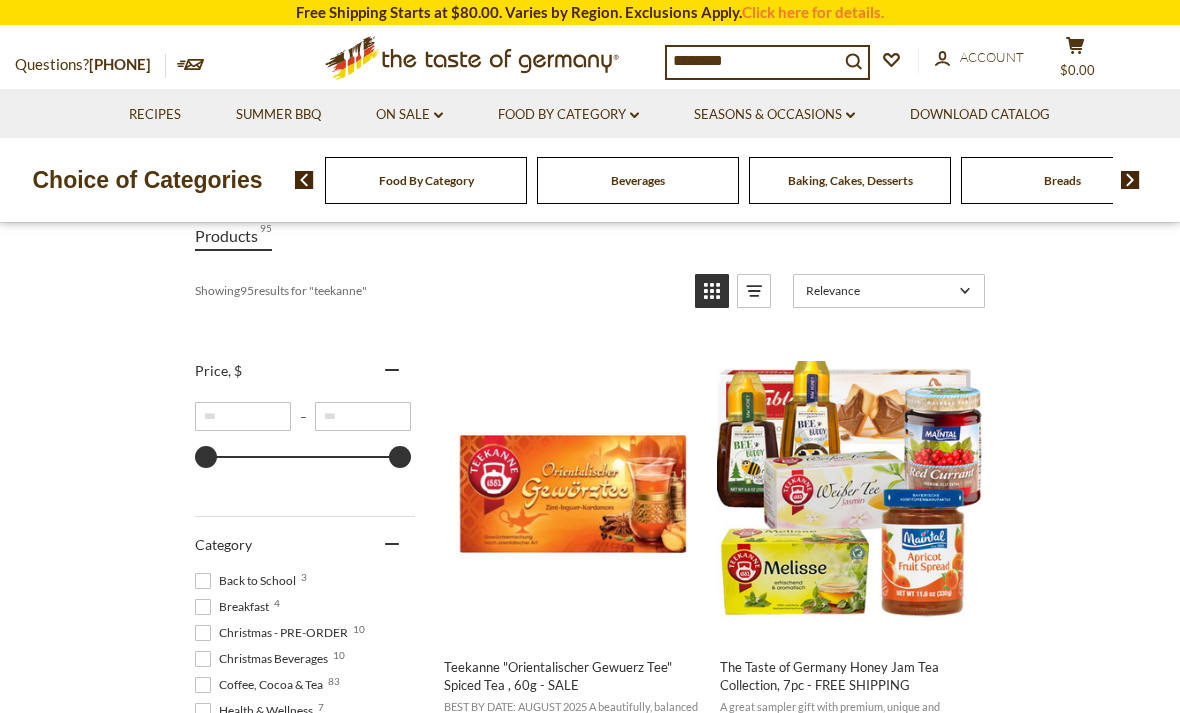 click on "********" at bounding box center [753, 61] 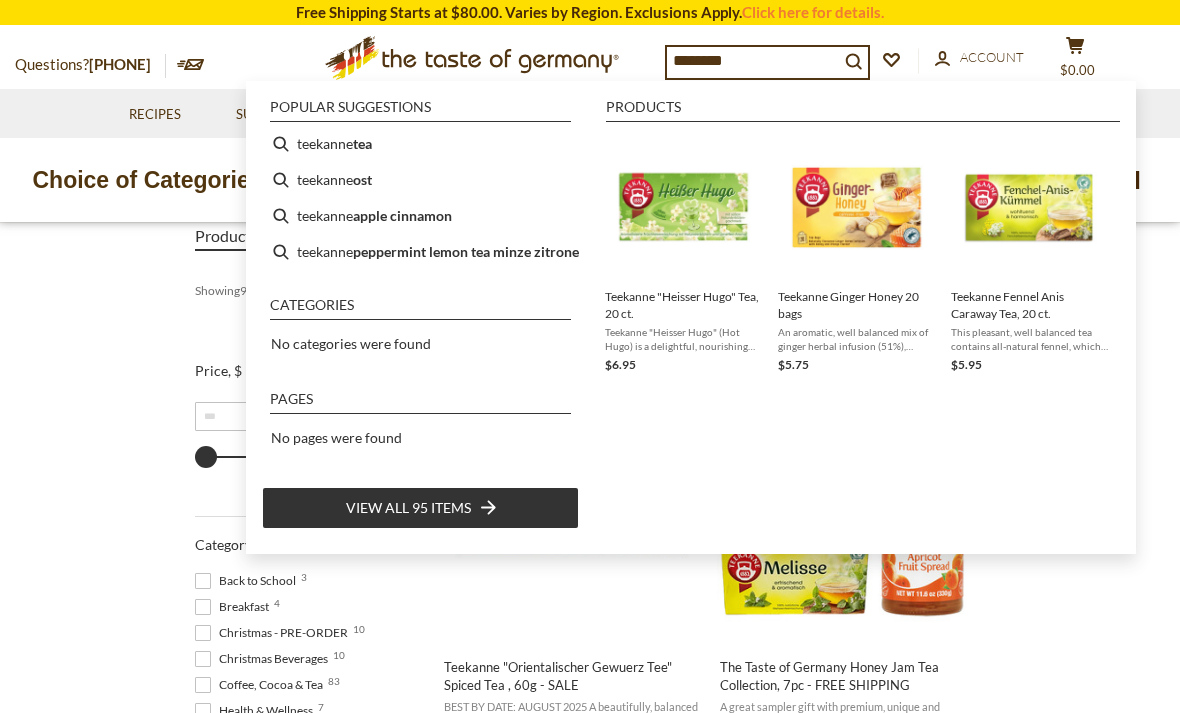 click on "********" at bounding box center [753, 61] 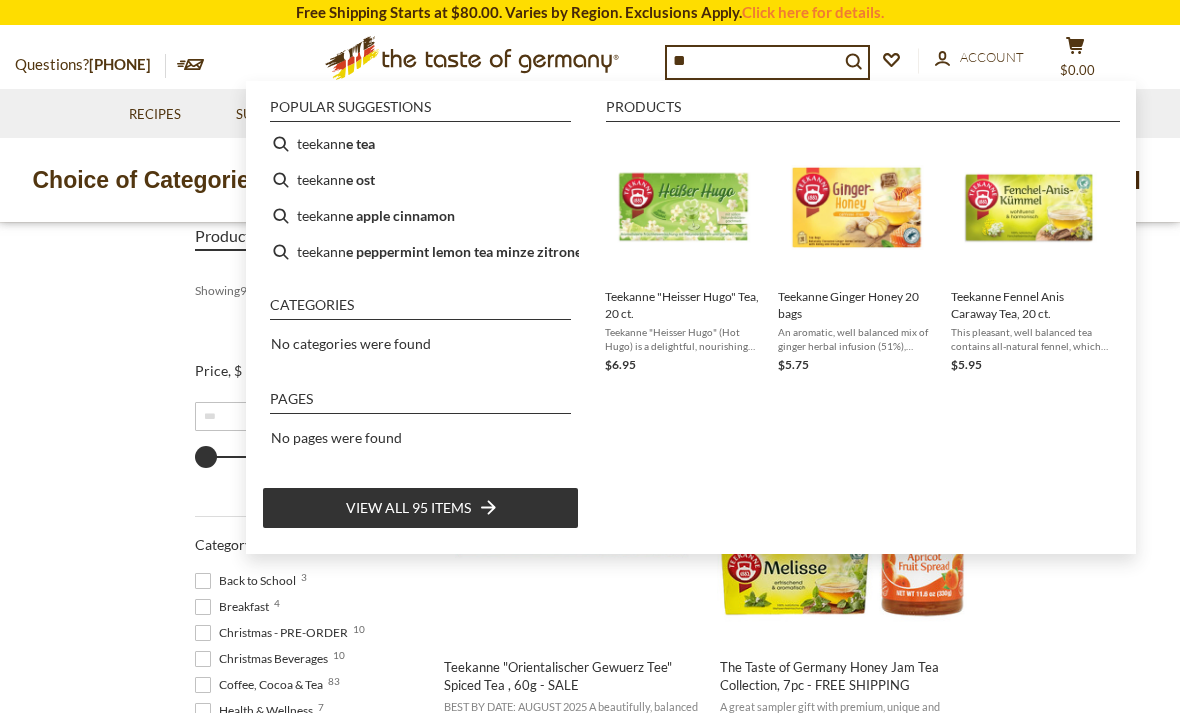 type on "*" 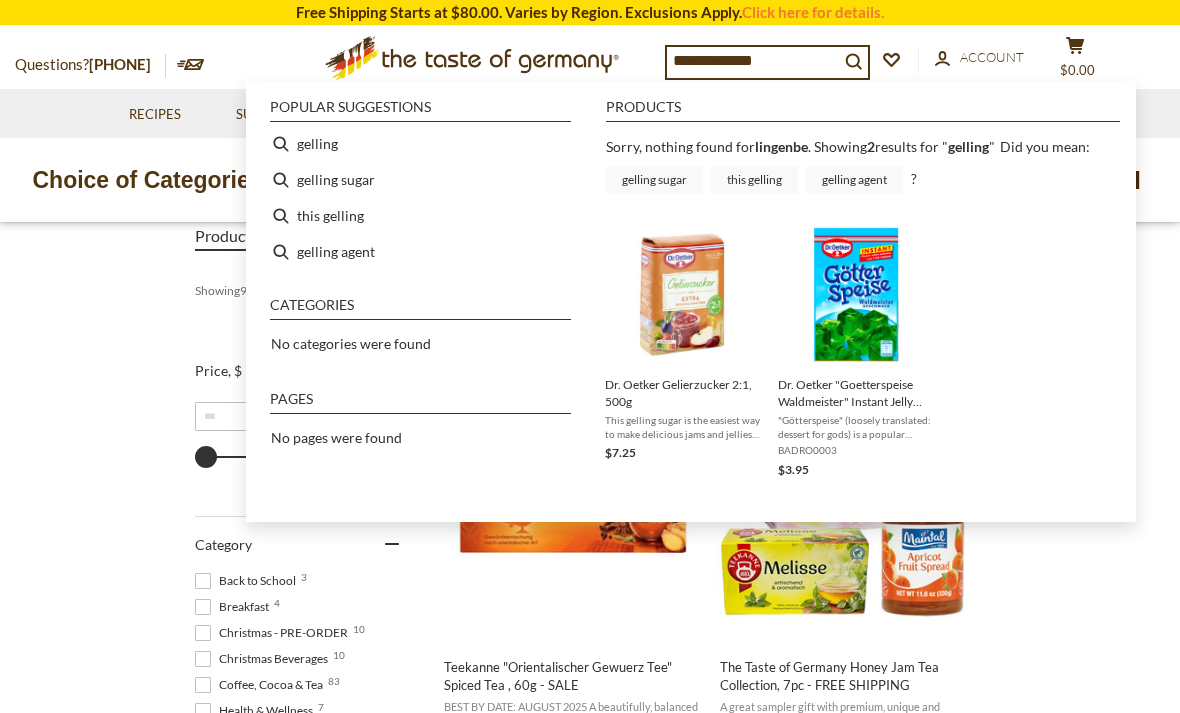 type on "*******" 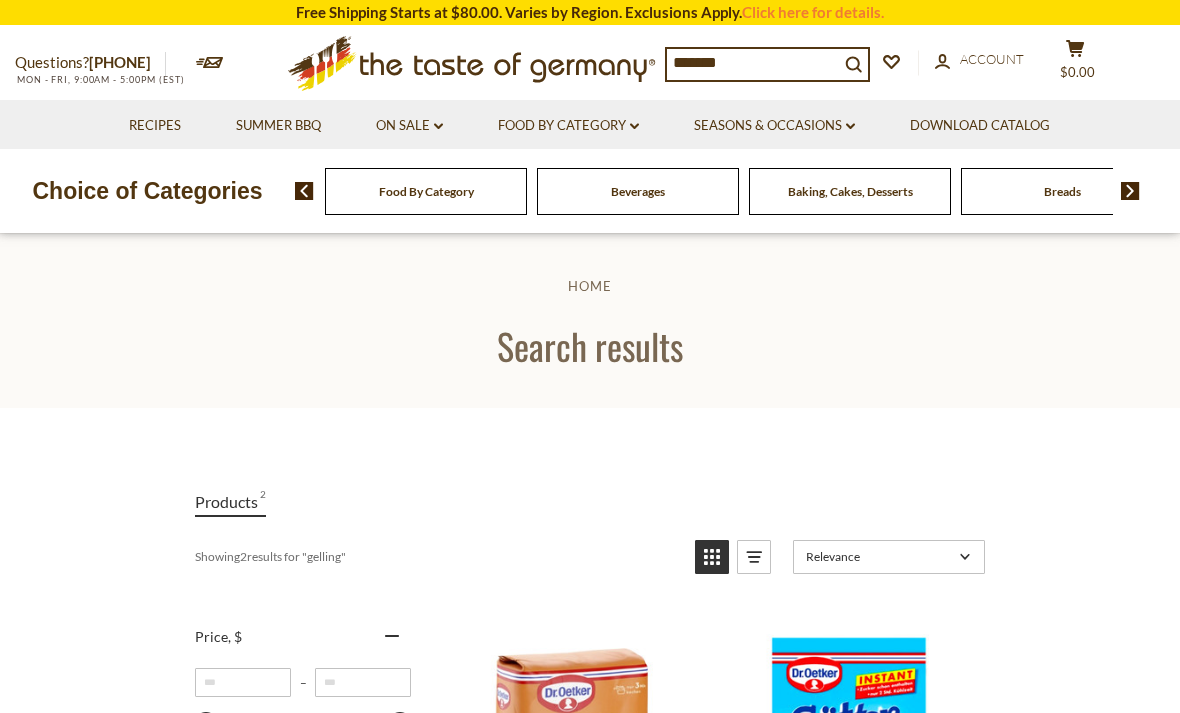 scroll, scrollTop: 0, scrollLeft: 0, axis: both 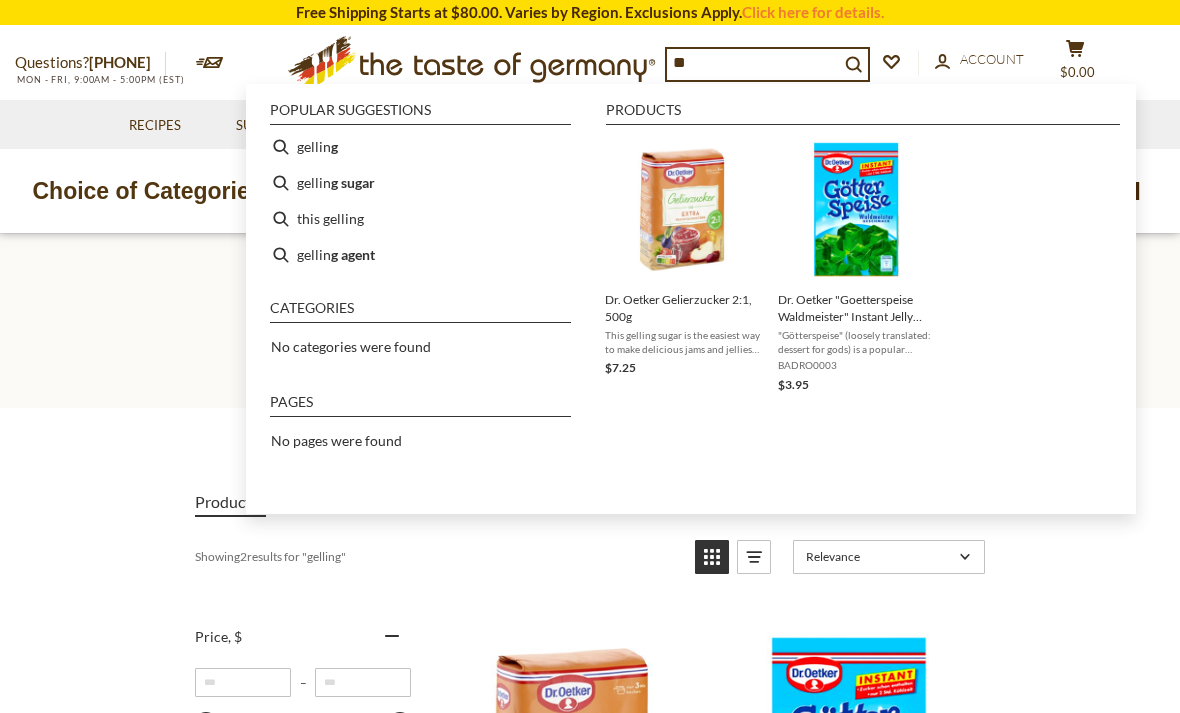 type on "*" 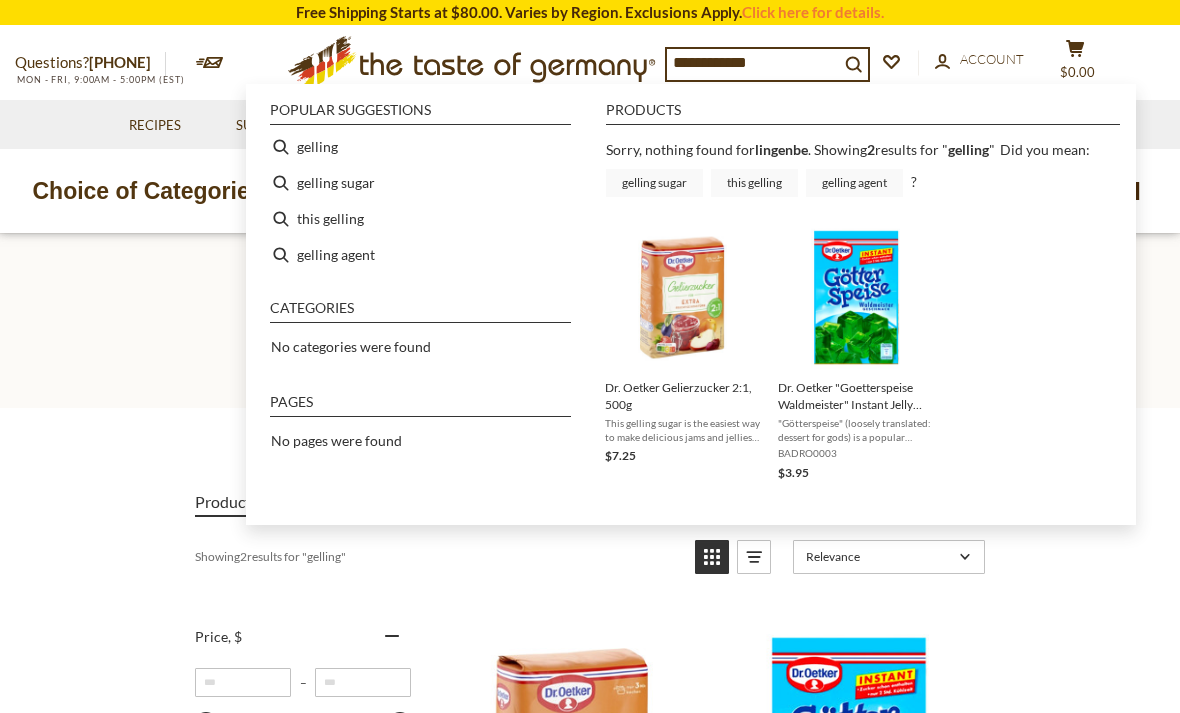 type on "**********" 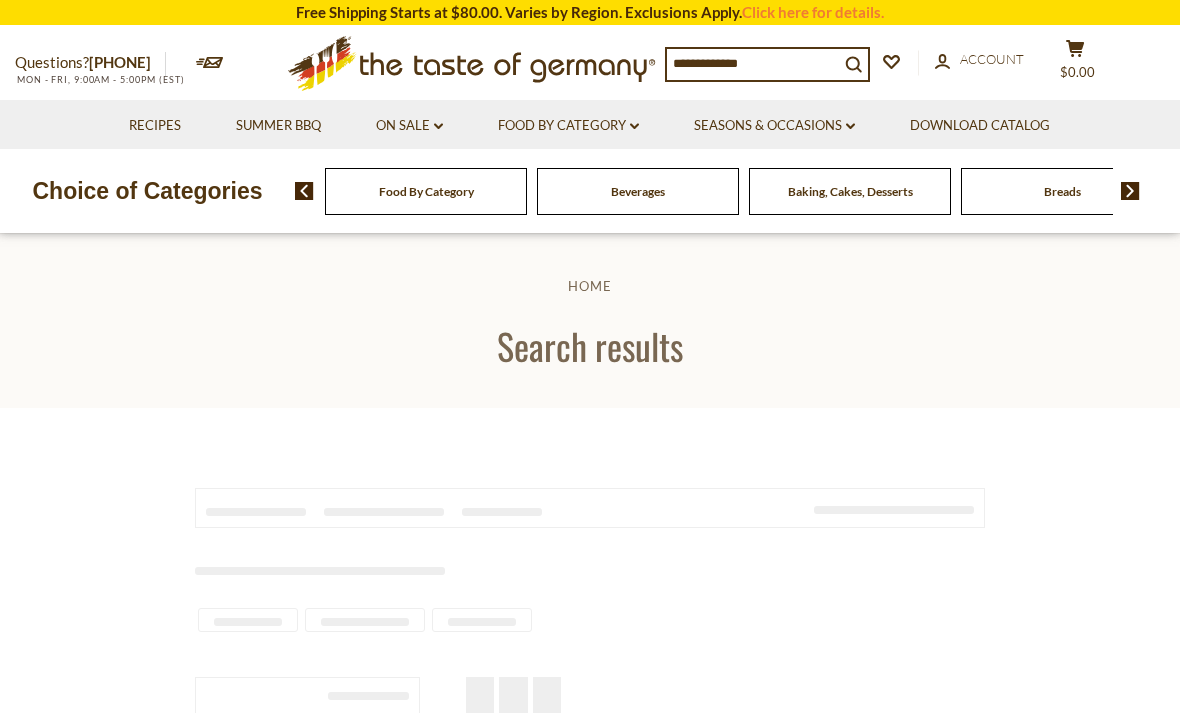 scroll, scrollTop: 0, scrollLeft: 0, axis: both 